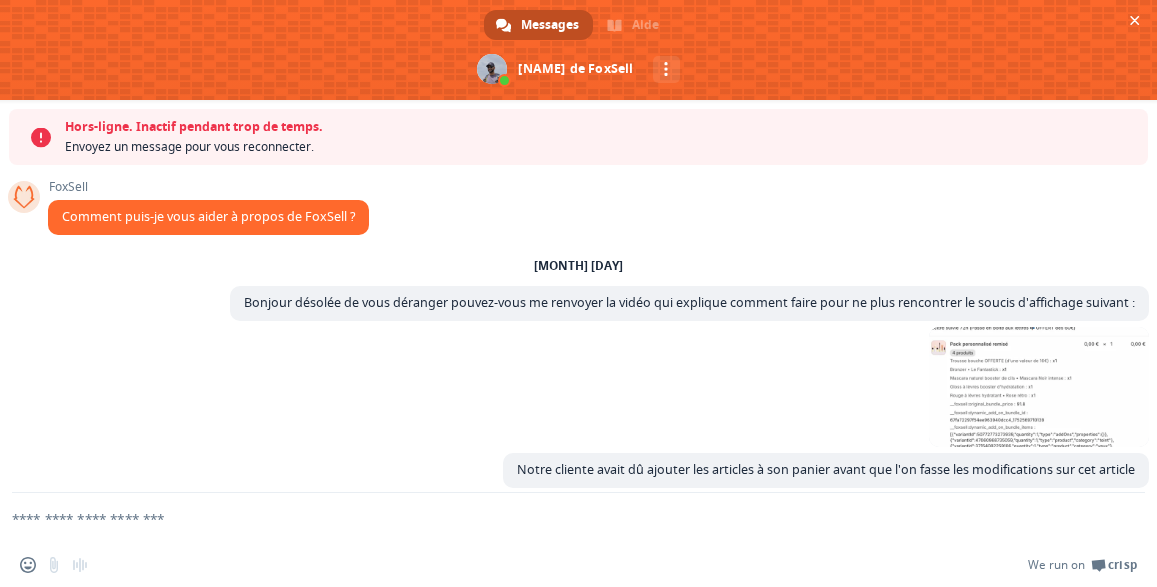 scroll, scrollTop: 739, scrollLeft: 0, axis: vertical 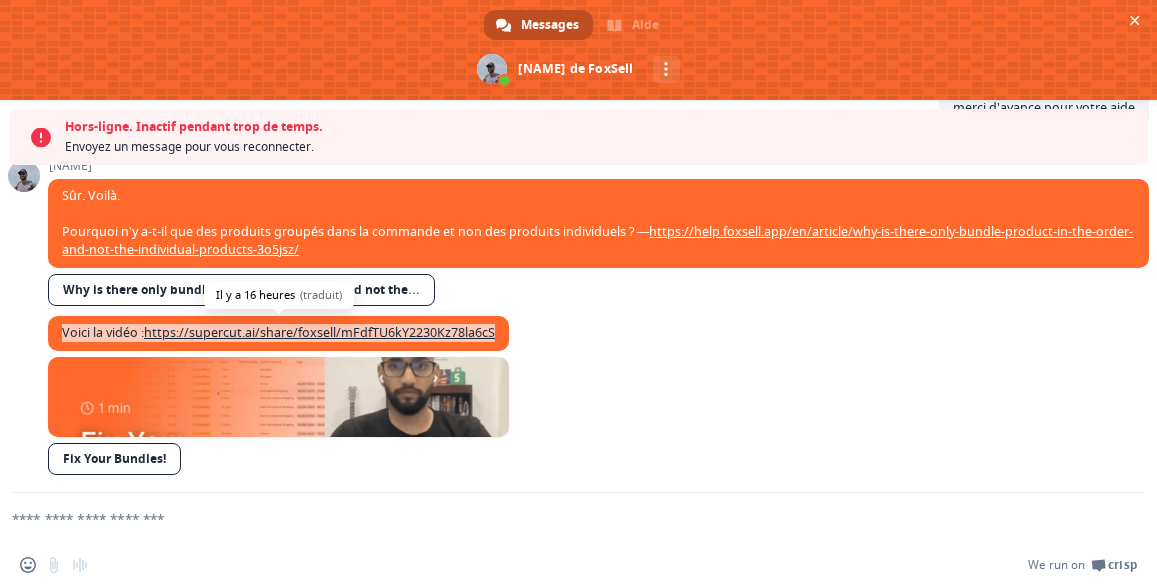 drag, startPoint x: 503, startPoint y: 336, endPoint x: 147, endPoint y: 327, distance: 356.11374 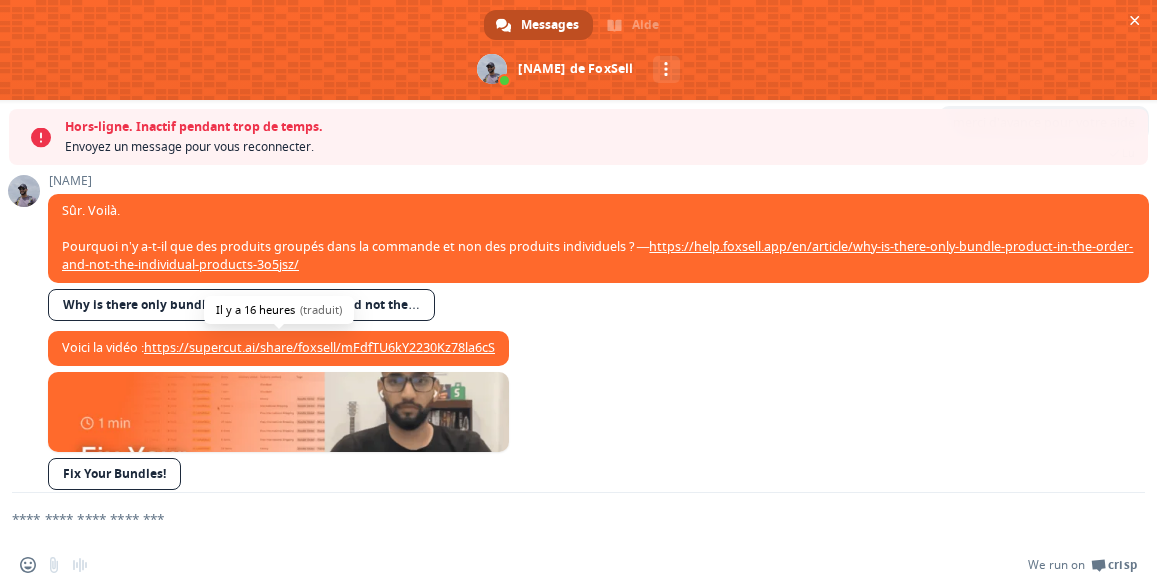scroll, scrollTop: 415, scrollLeft: 0, axis: vertical 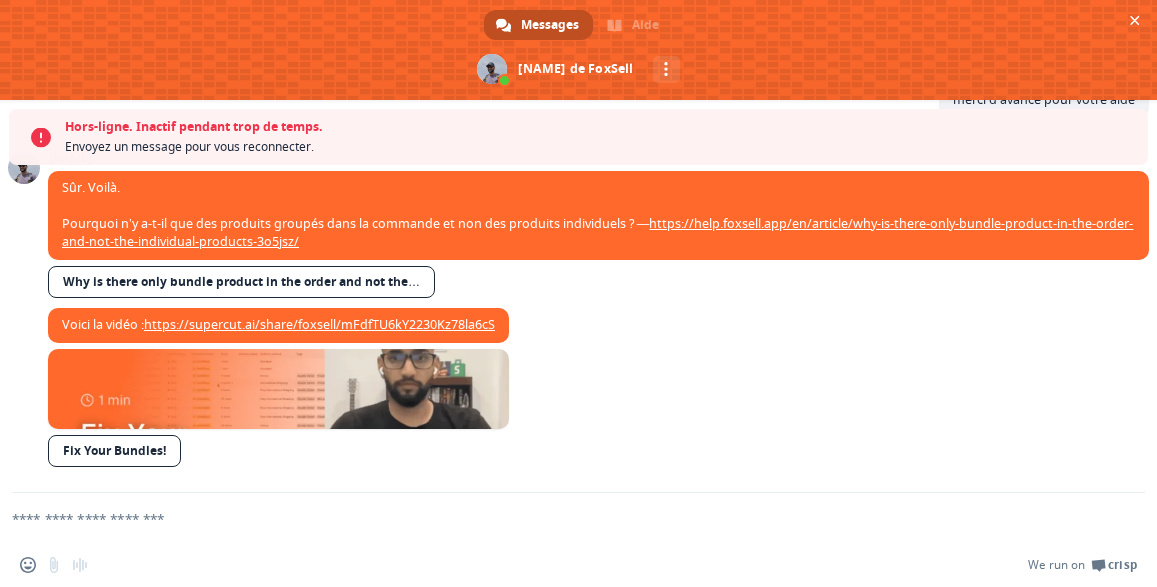 click at bounding box center [554, 518] 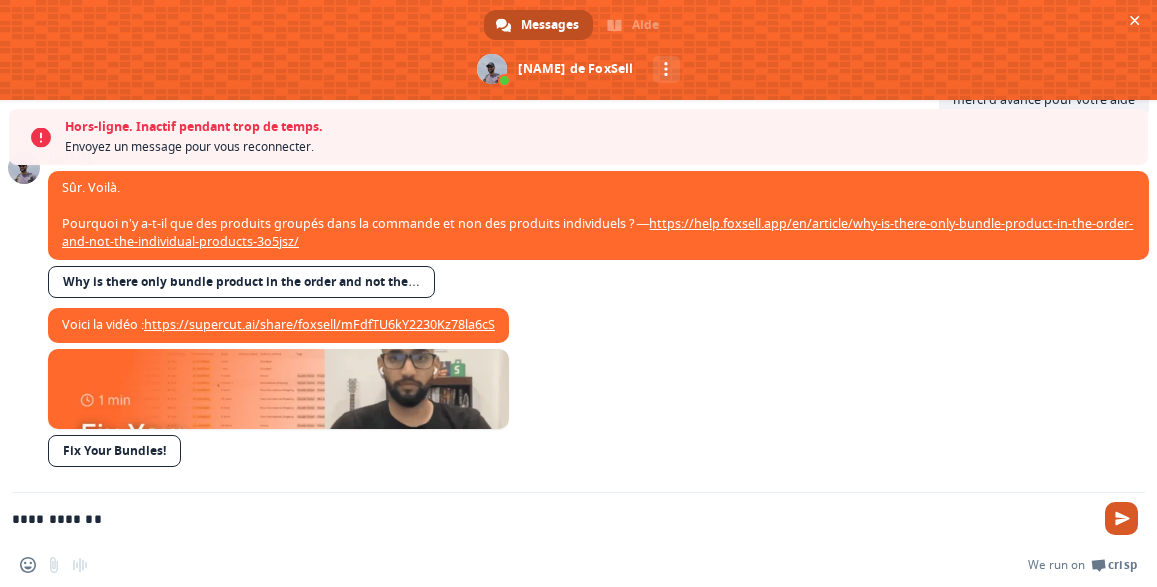 type on "**********" 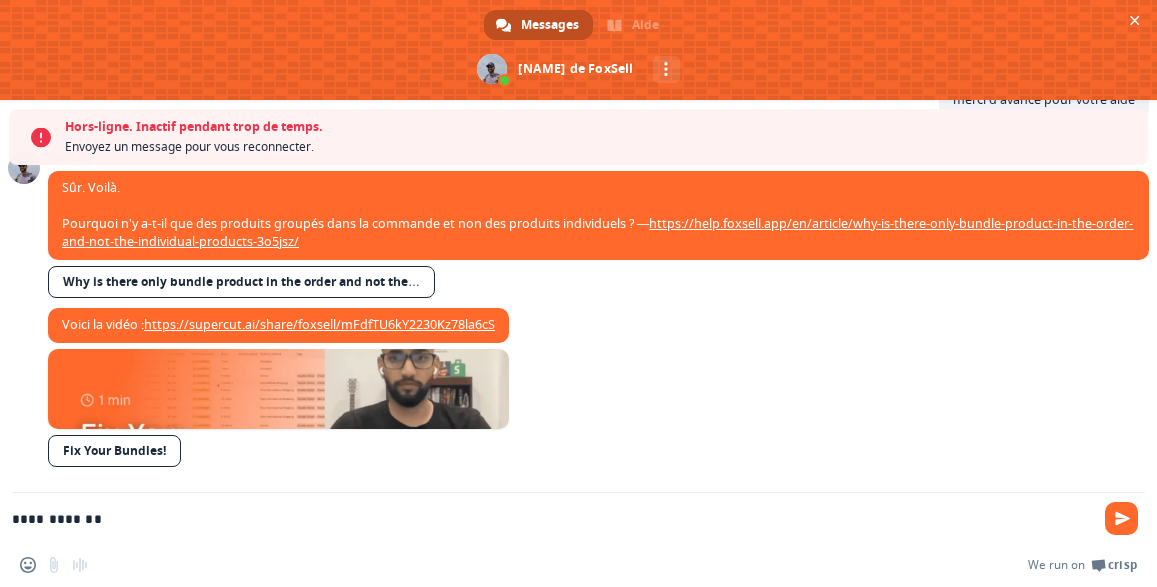 scroll, scrollTop: 350, scrollLeft: 0, axis: vertical 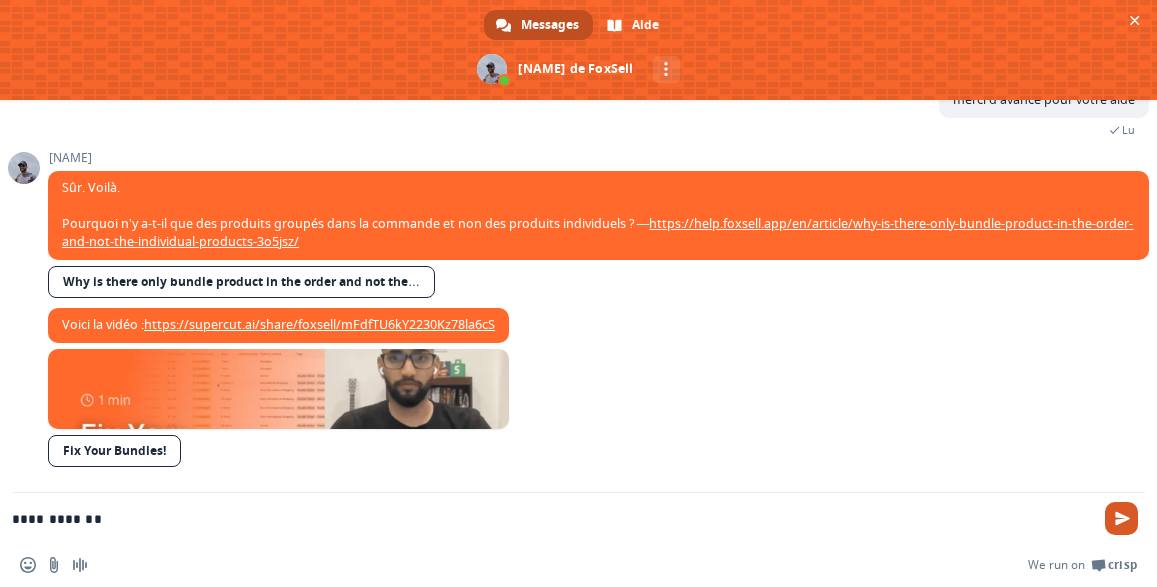 click at bounding box center [1122, 518] 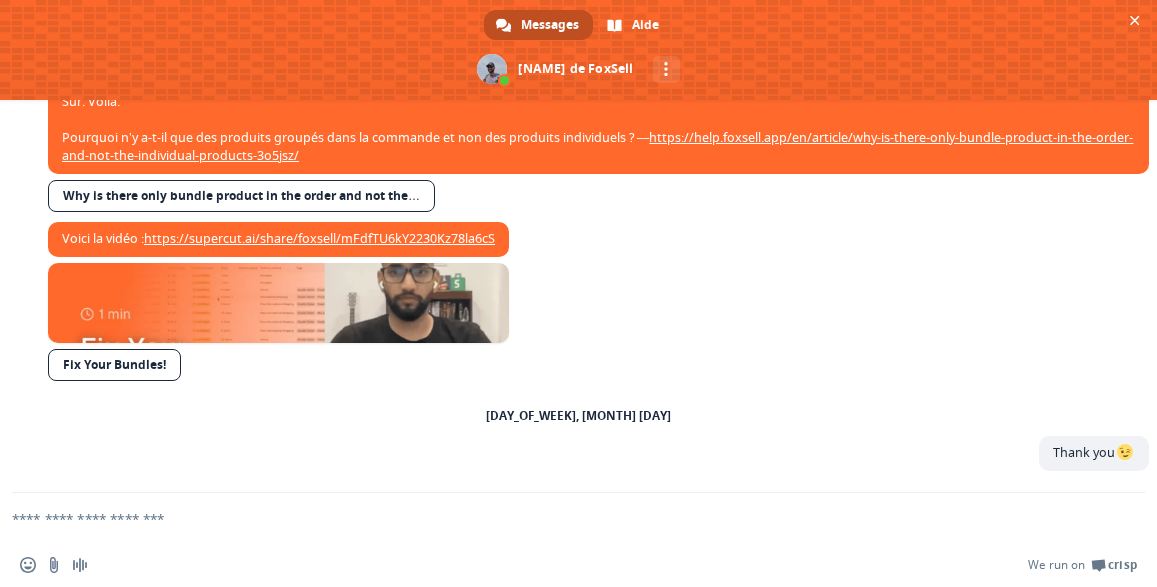 scroll, scrollTop: 436, scrollLeft: 0, axis: vertical 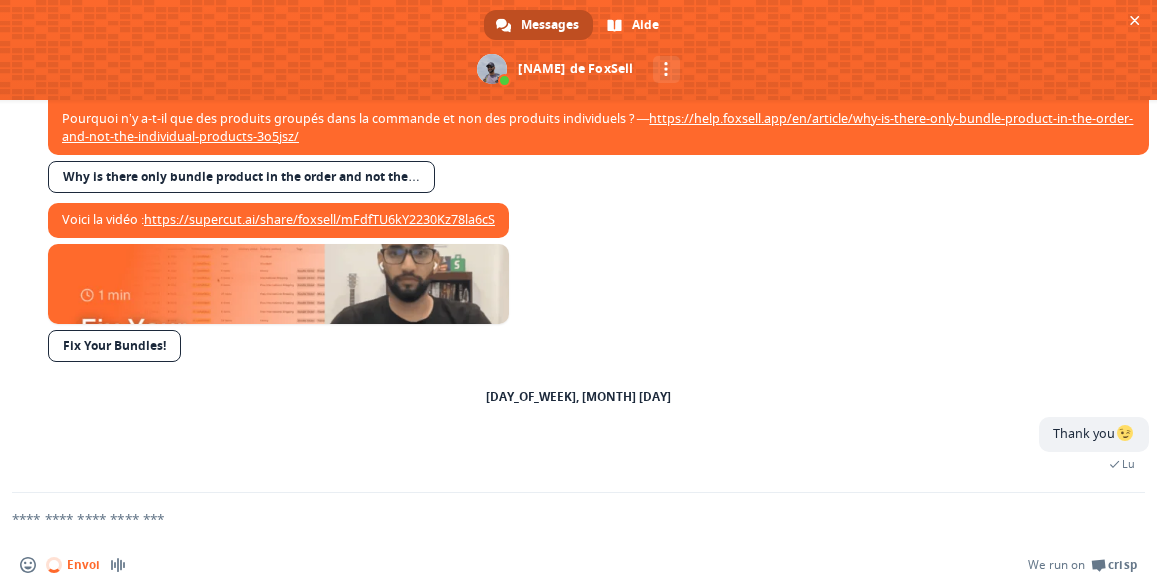 type 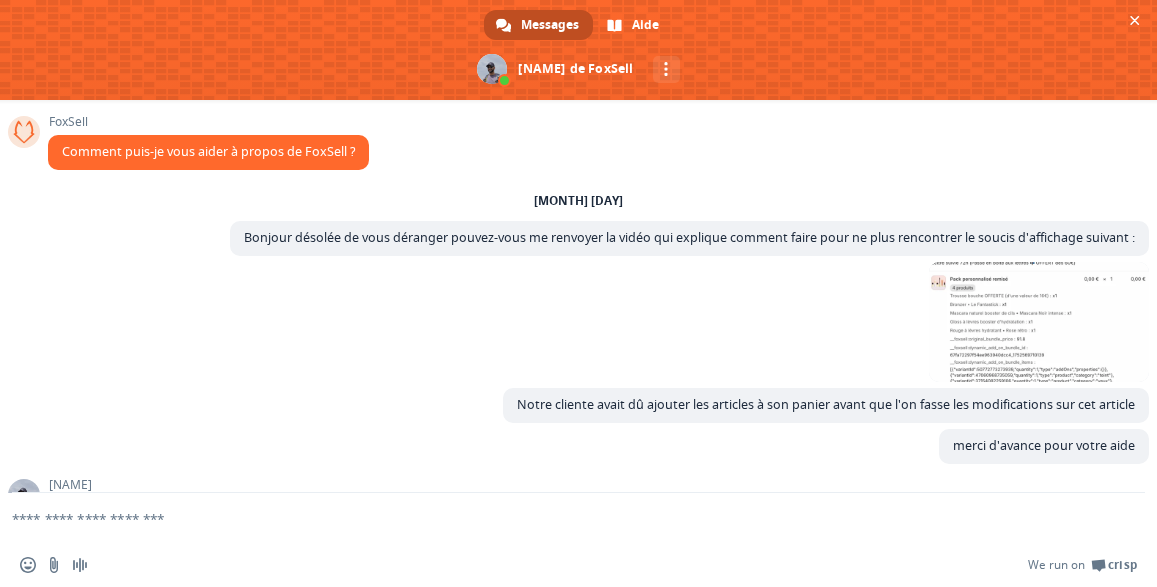 scroll, scrollTop: 562, scrollLeft: 0, axis: vertical 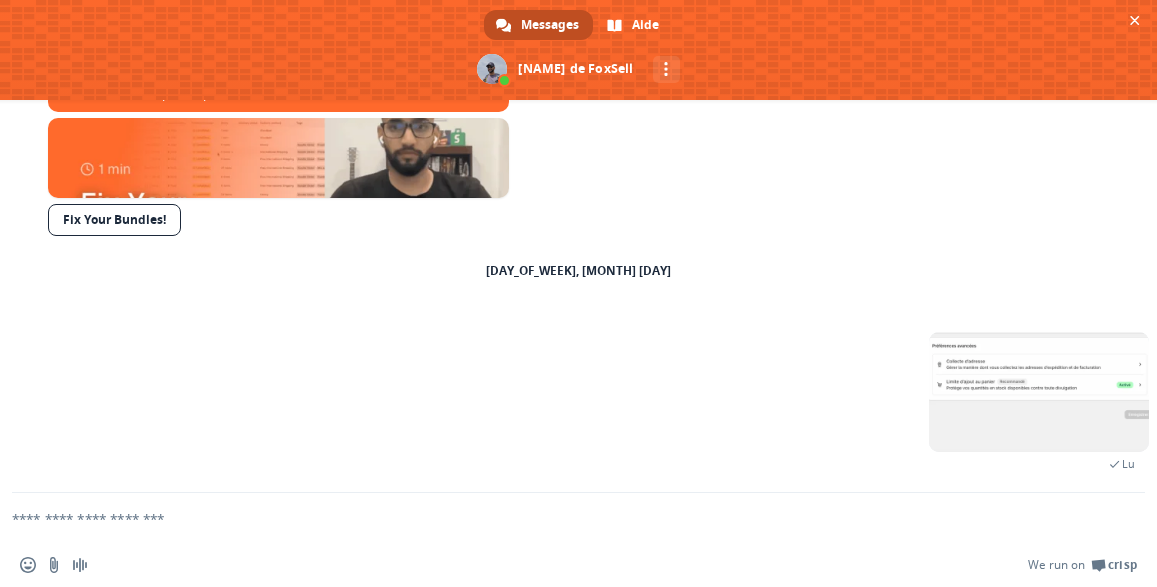 type on "*" 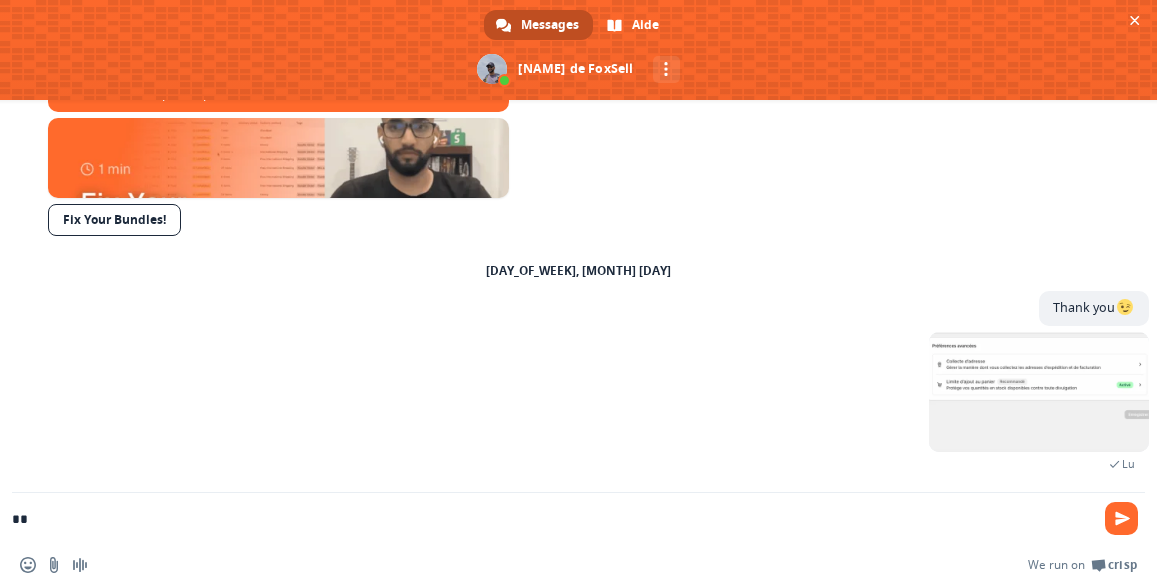 type on "*" 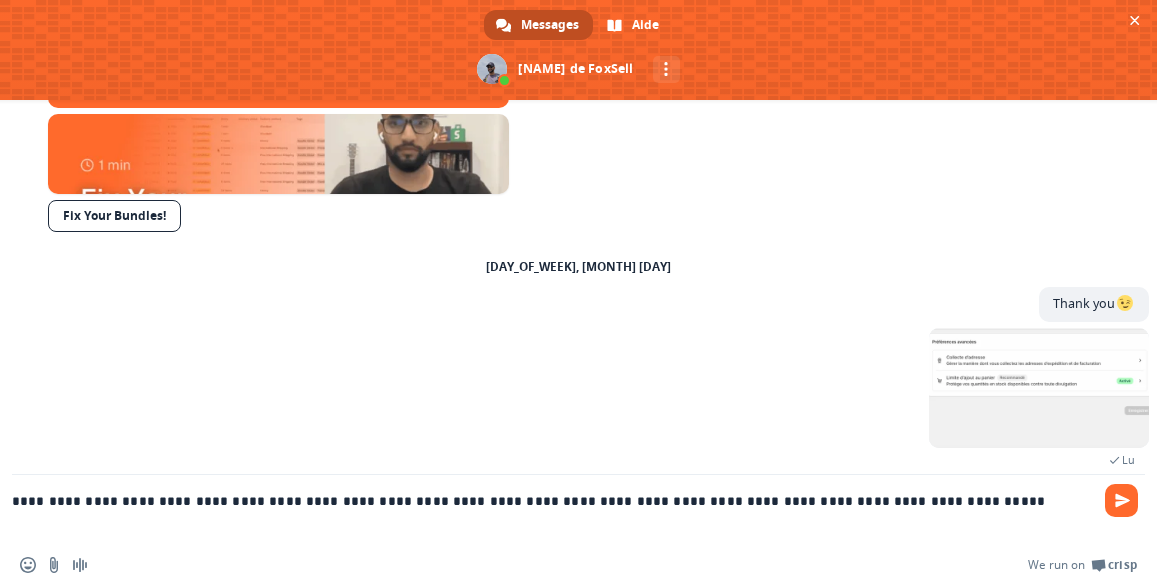 type on "**********" 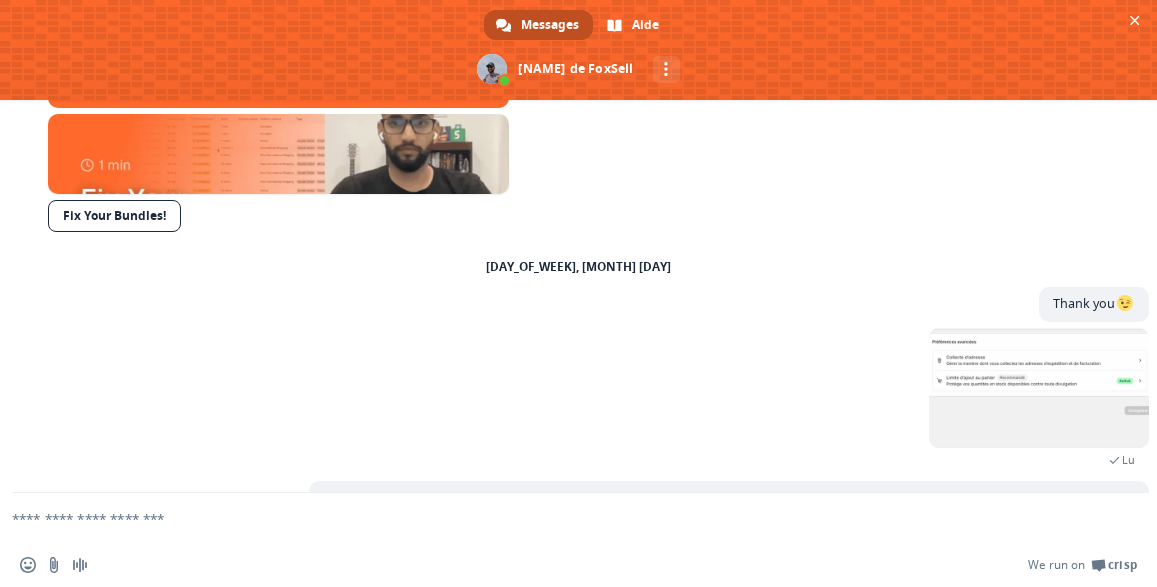 scroll, scrollTop: 585, scrollLeft: 0, axis: vertical 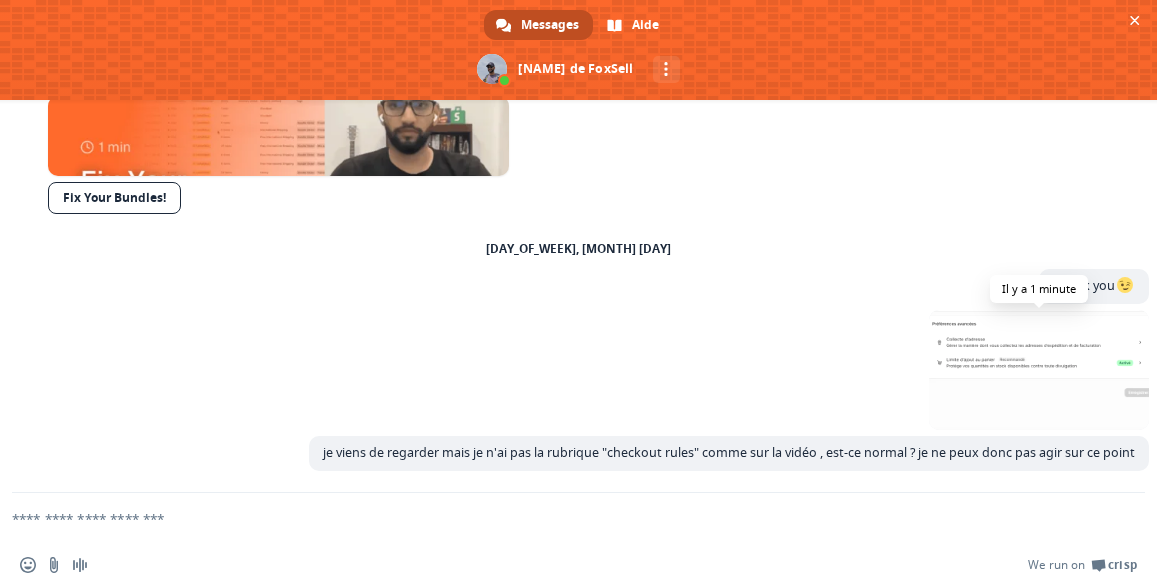 click at bounding box center (1039, 370) 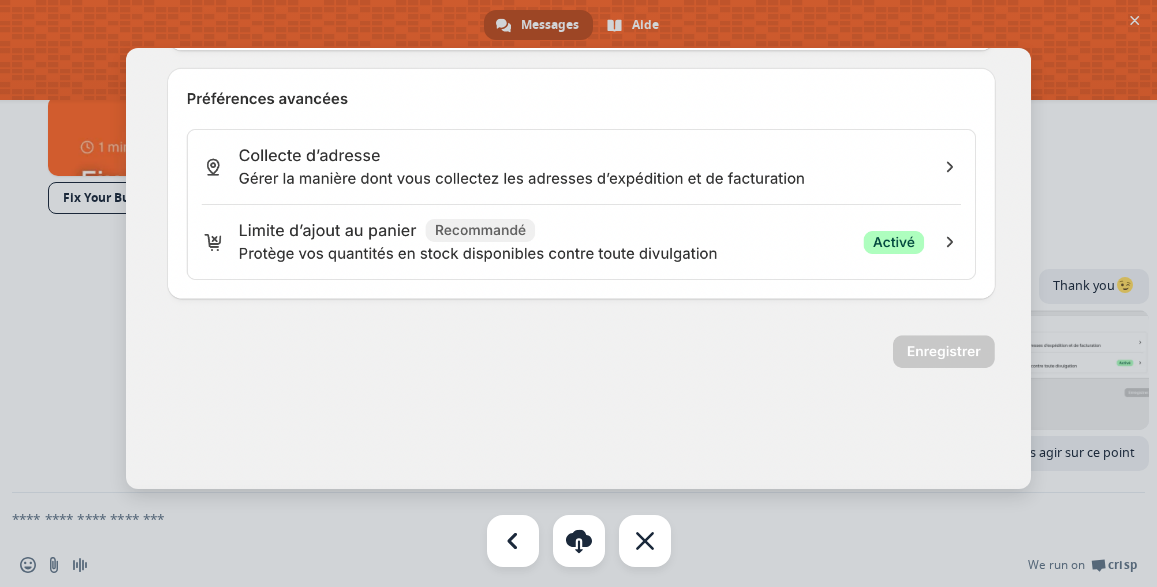click at bounding box center (578, 293) 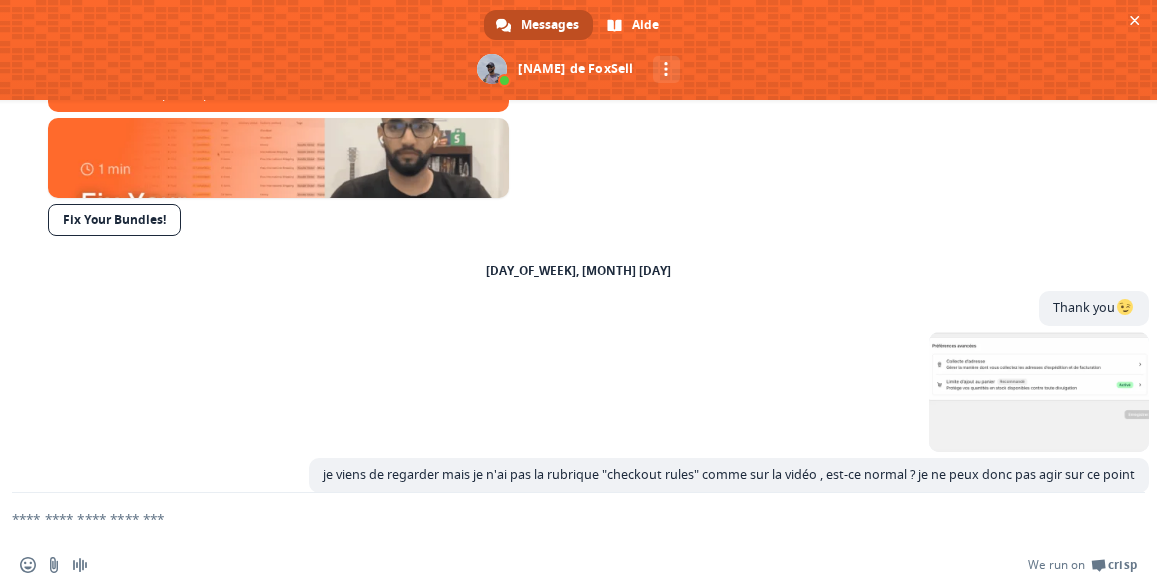 scroll, scrollTop: 585, scrollLeft: 0, axis: vertical 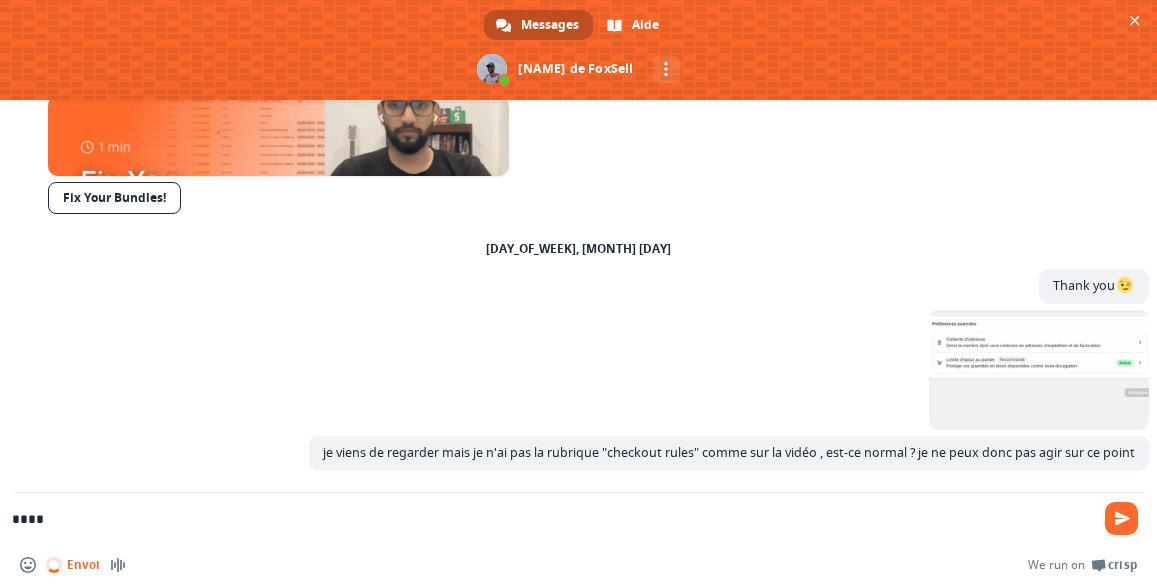 type on "*****" 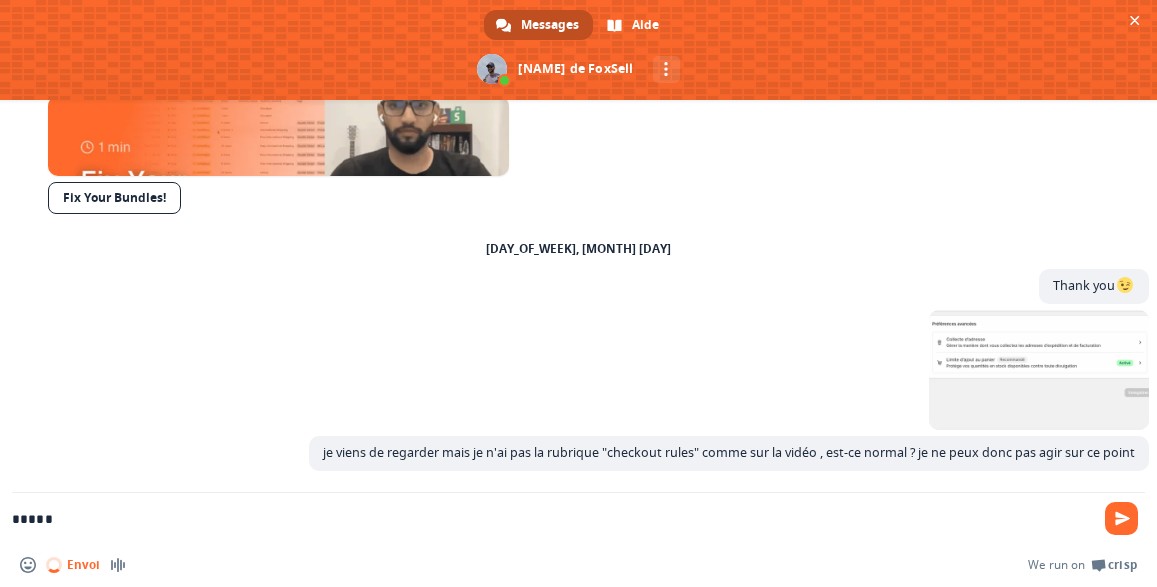 type 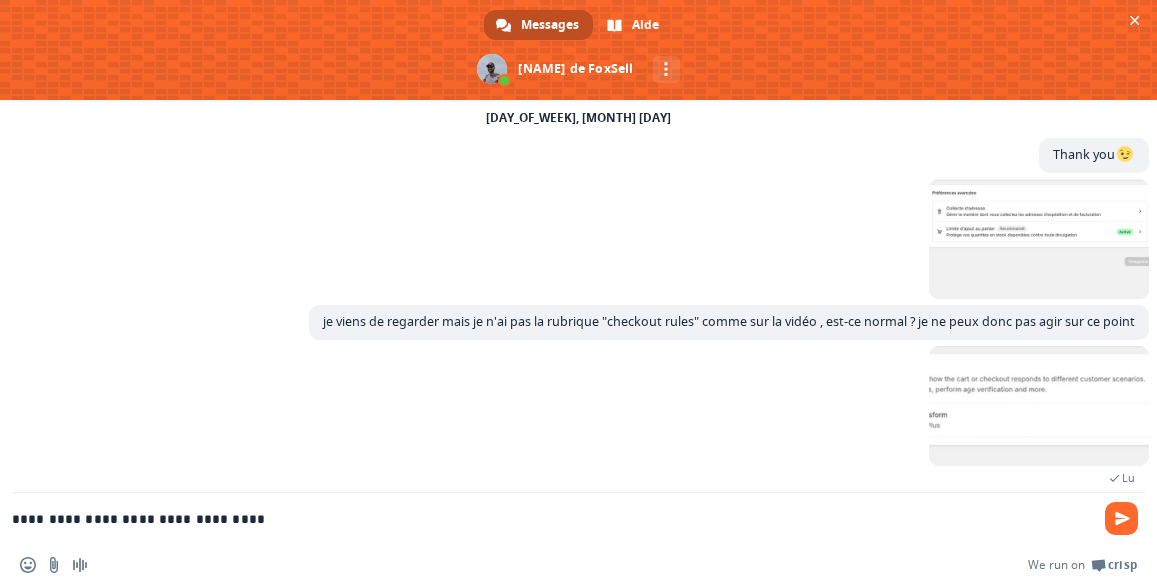 scroll, scrollTop: 730, scrollLeft: 0, axis: vertical 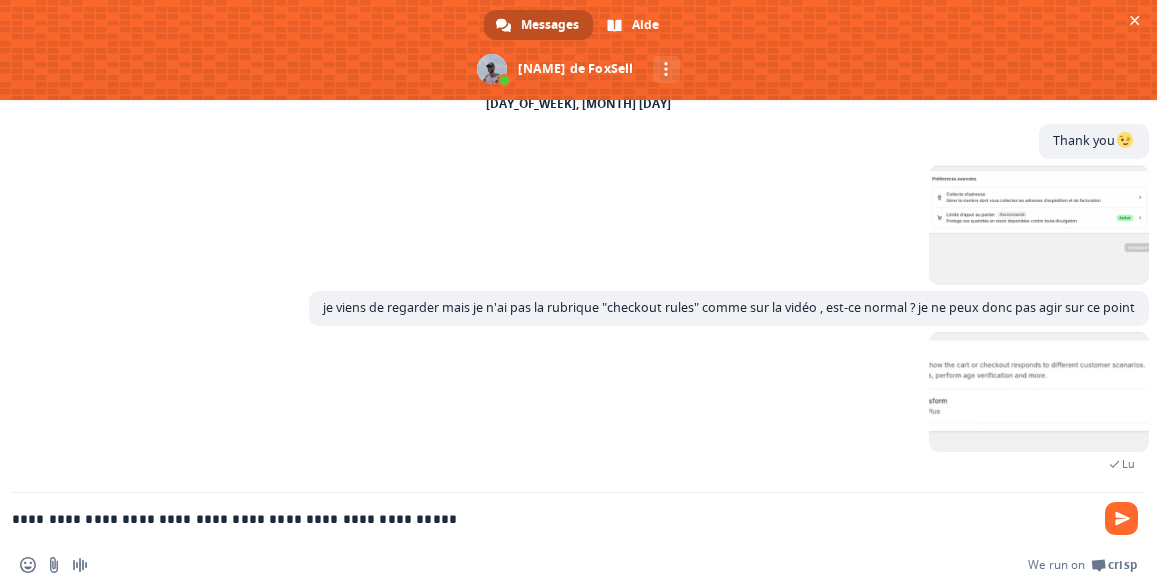 type on "**********" 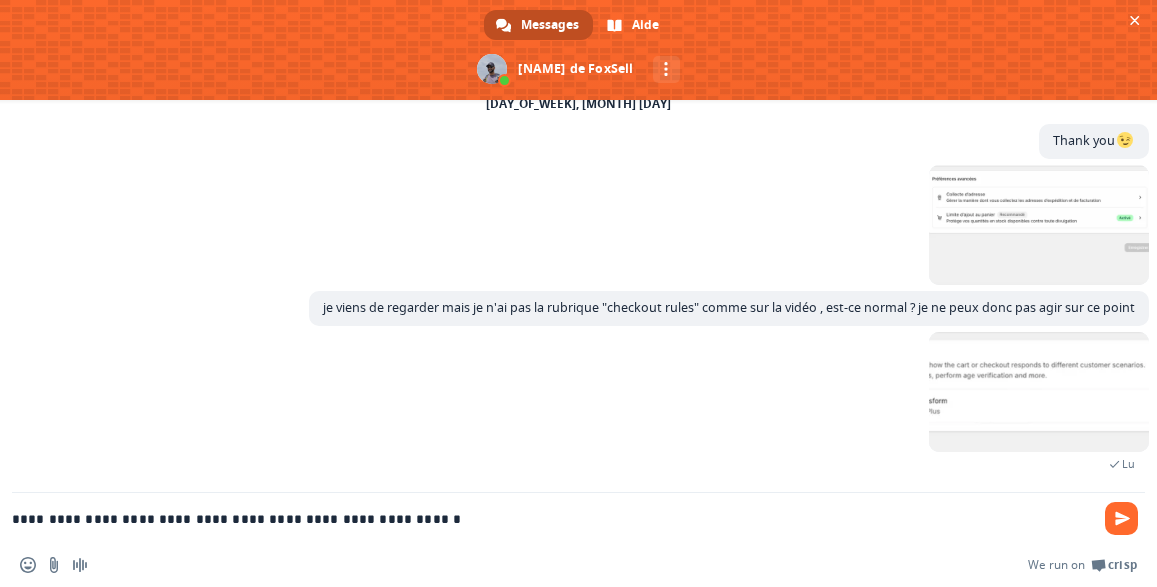 type 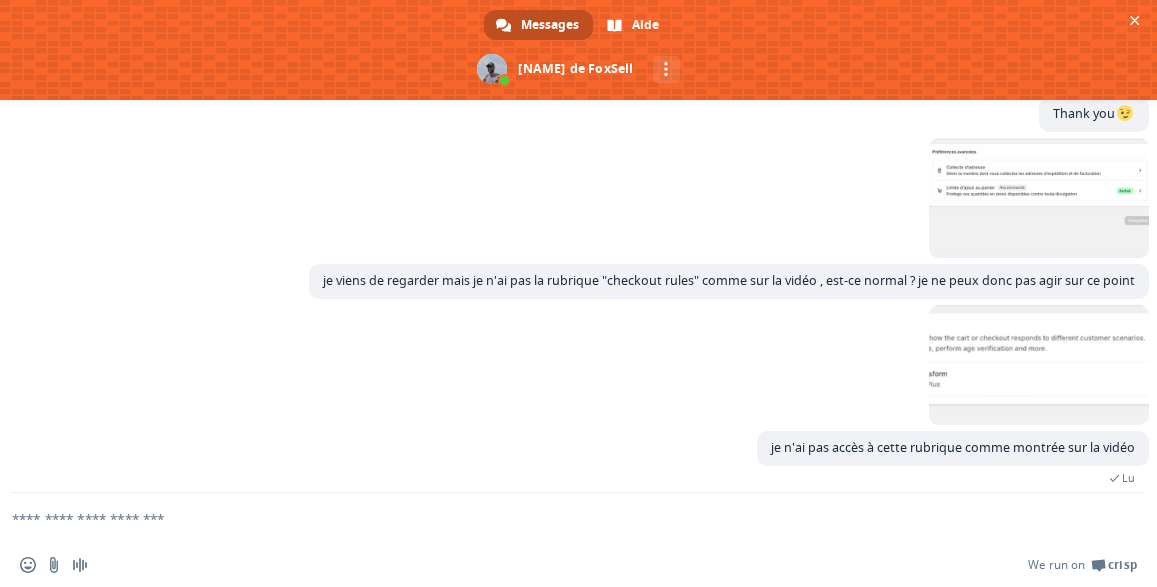 scroll, scrollTop: 771, scrollLeft: 0, axis: vertical 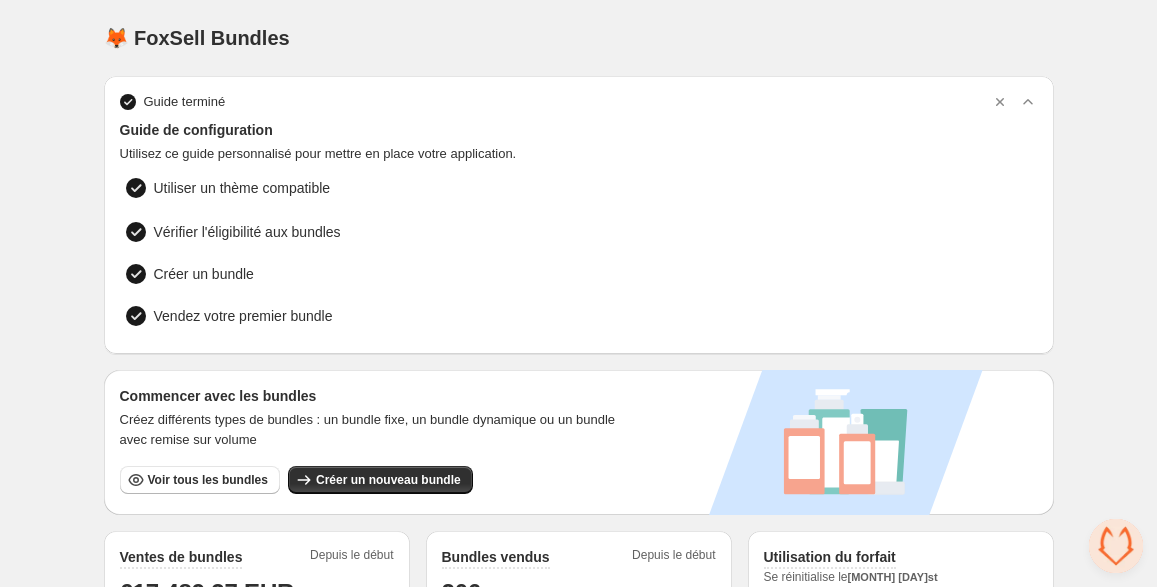 click at bounding box center [1116, 546] 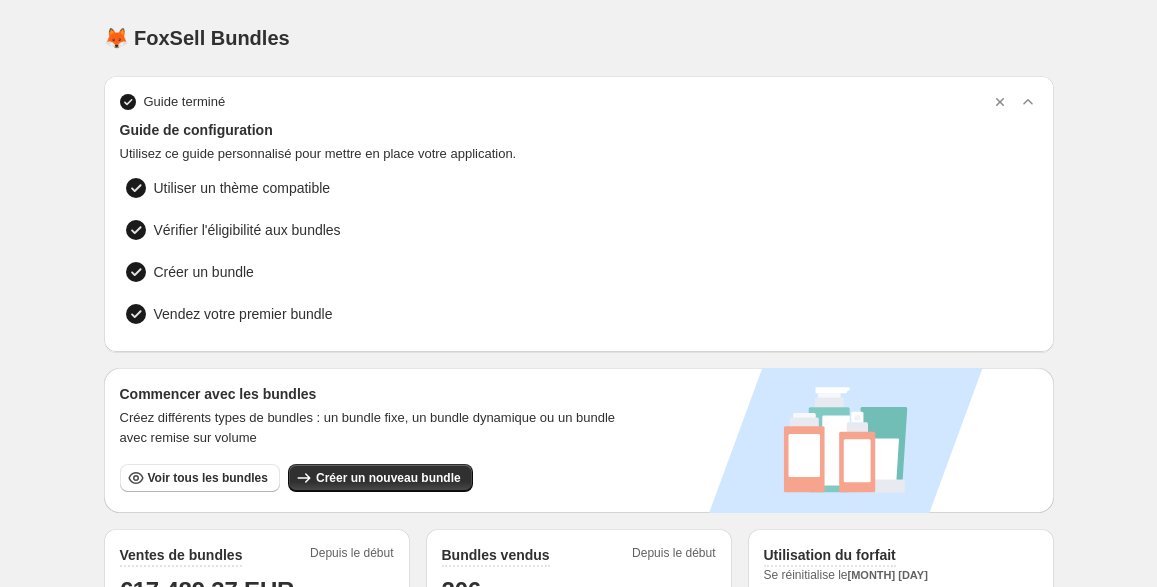 scroll, scrollTop: 0, scrollLeft: 0, axis: both 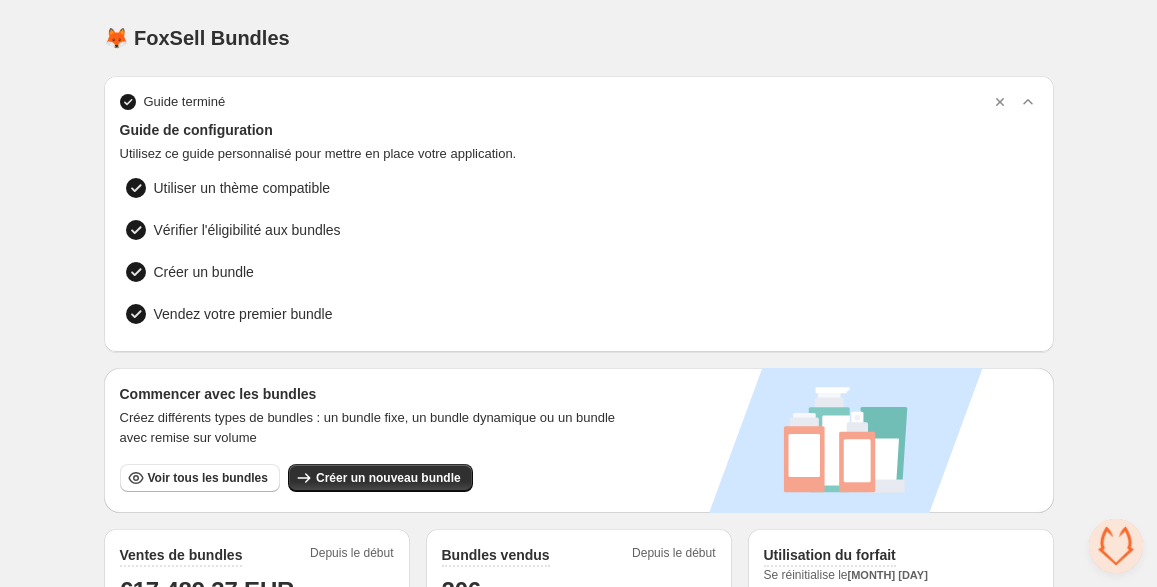 click at bounding box center (1116, 546) 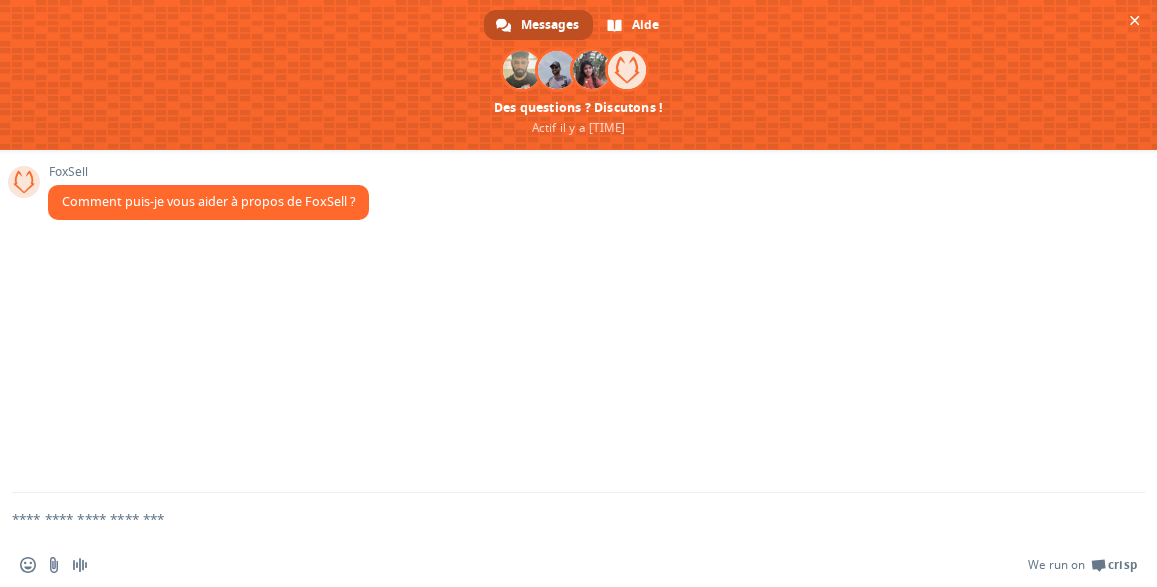 click at bounding box center (554, 518) 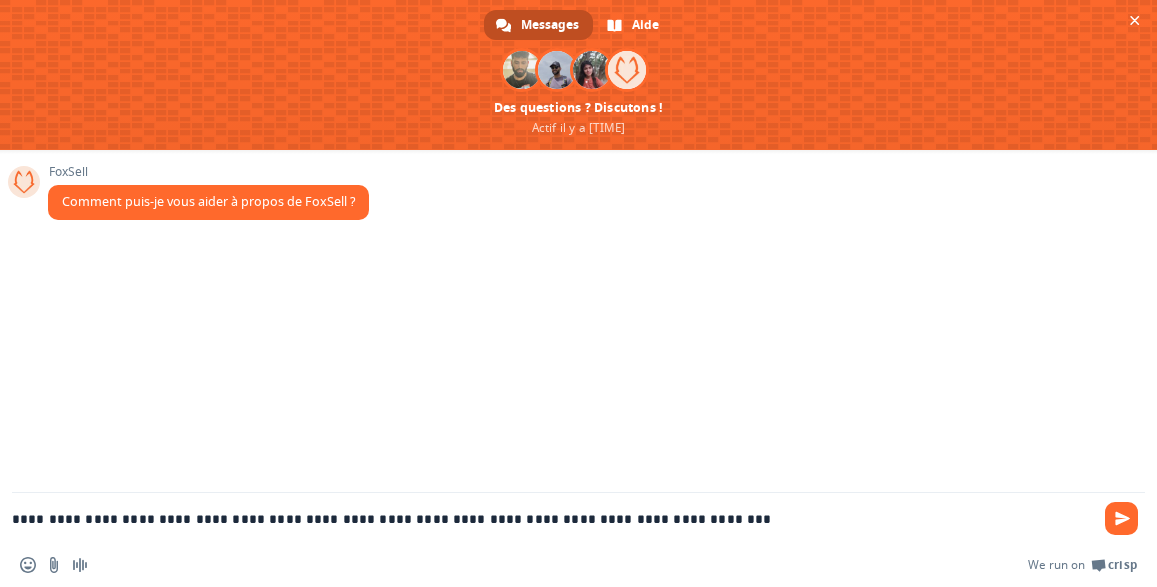 paste on "**********" 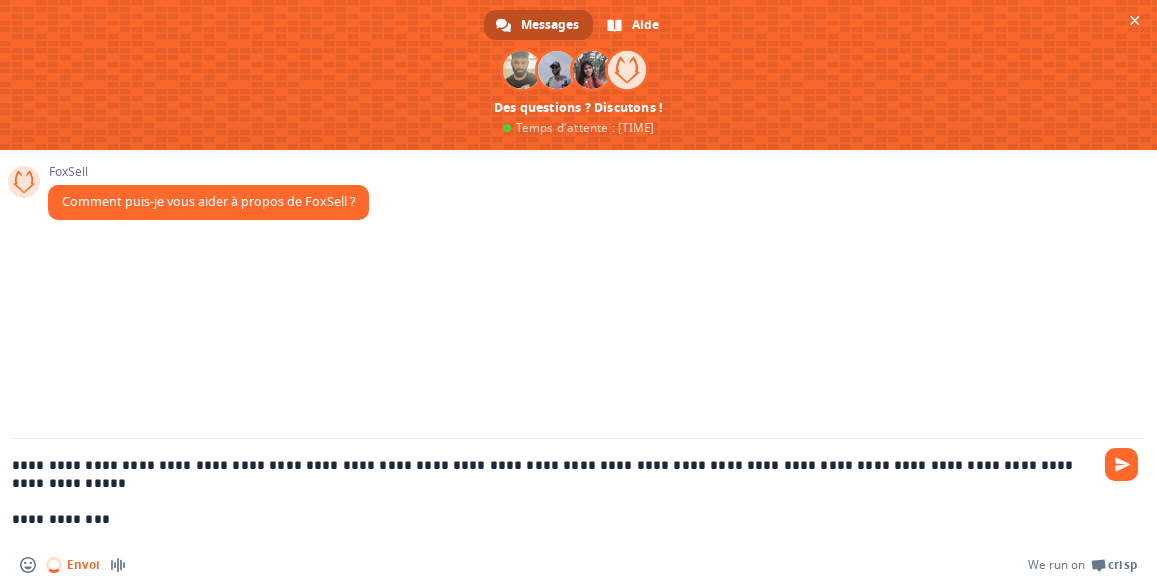 type on "**********" 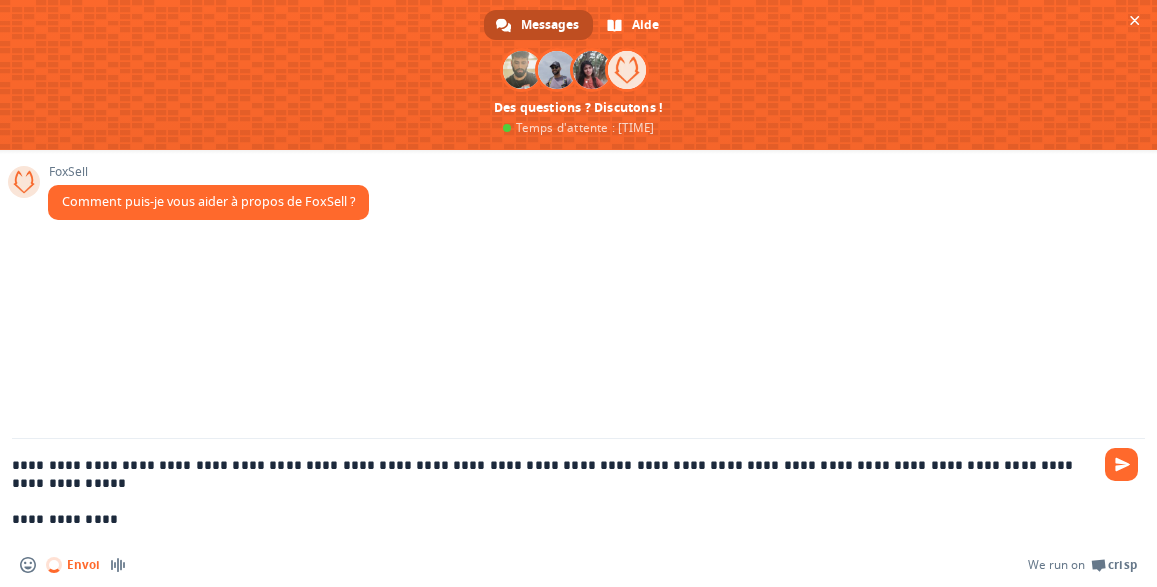 type 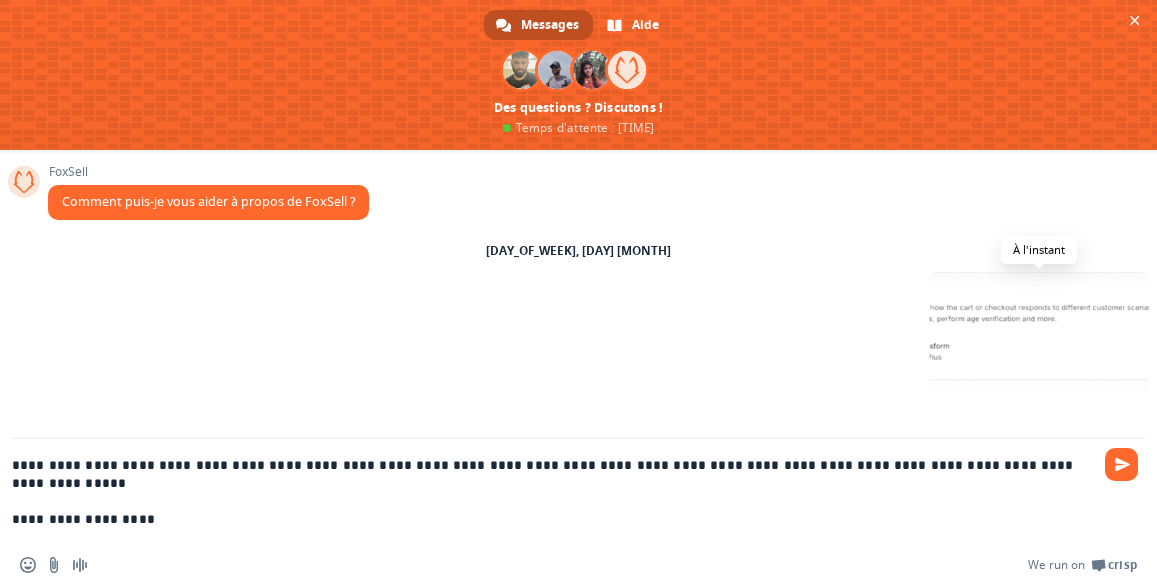 click at bounding box center [1039, 331] 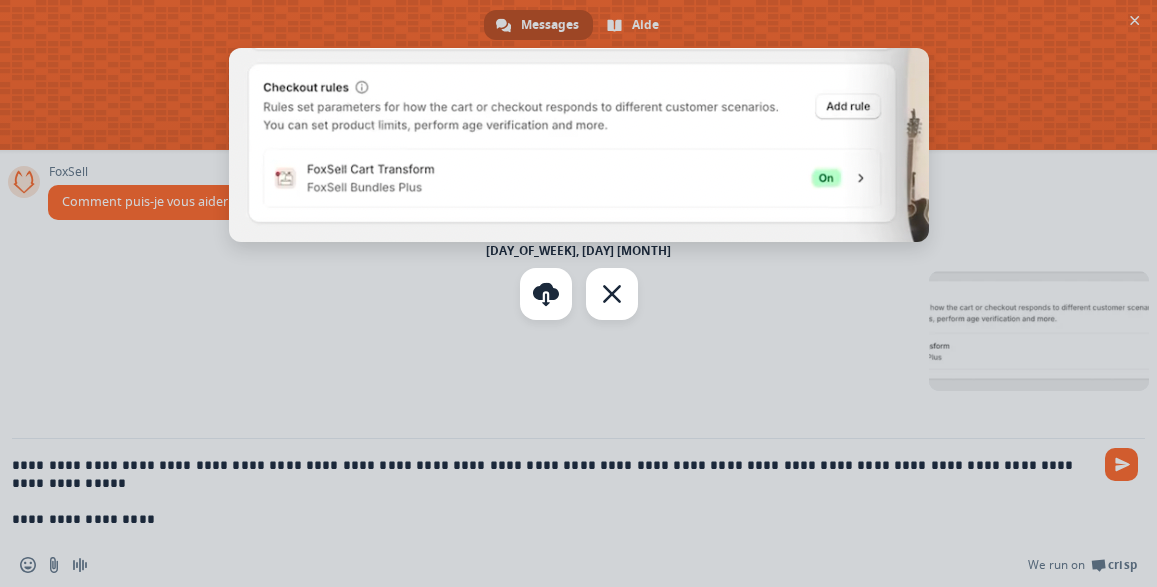 click at bounding box center [578, 293] 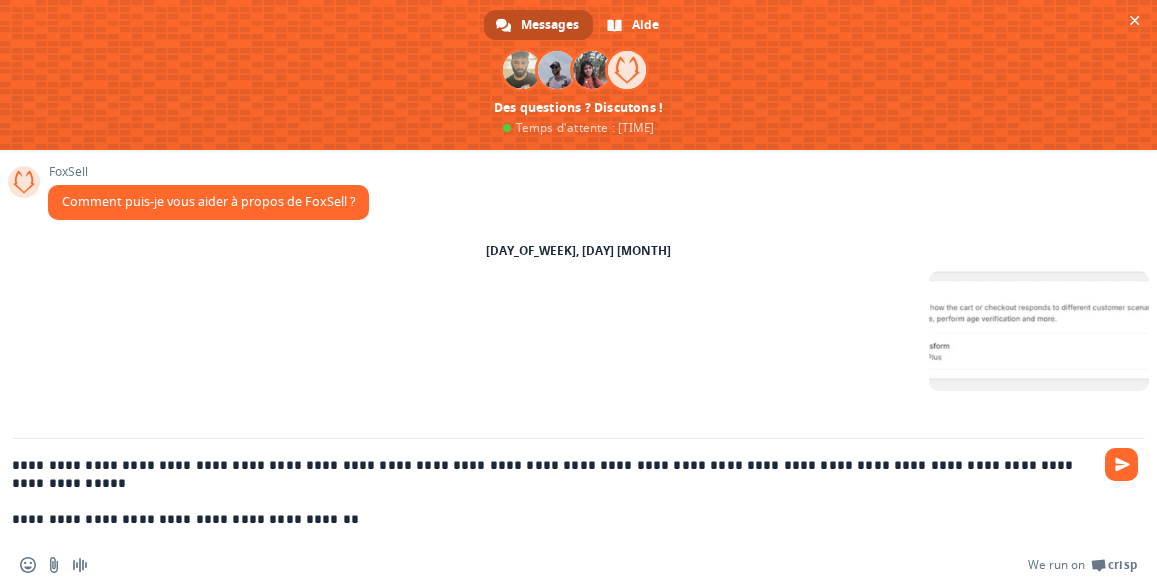 type on "**********" 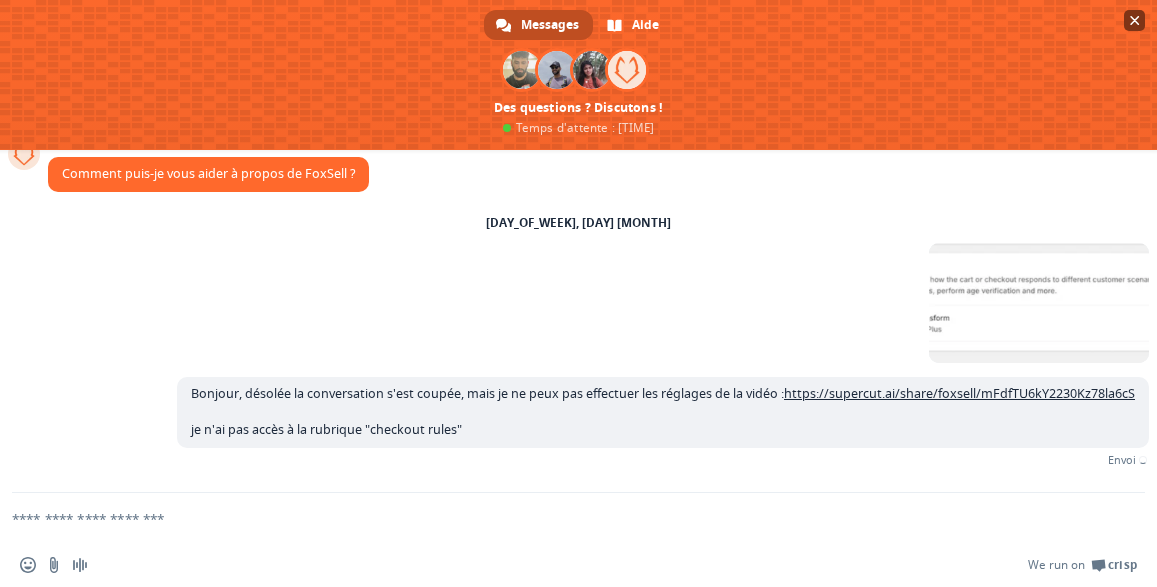 scroll, scrollTop: 95, scrollLeft: 0, axis: vertical 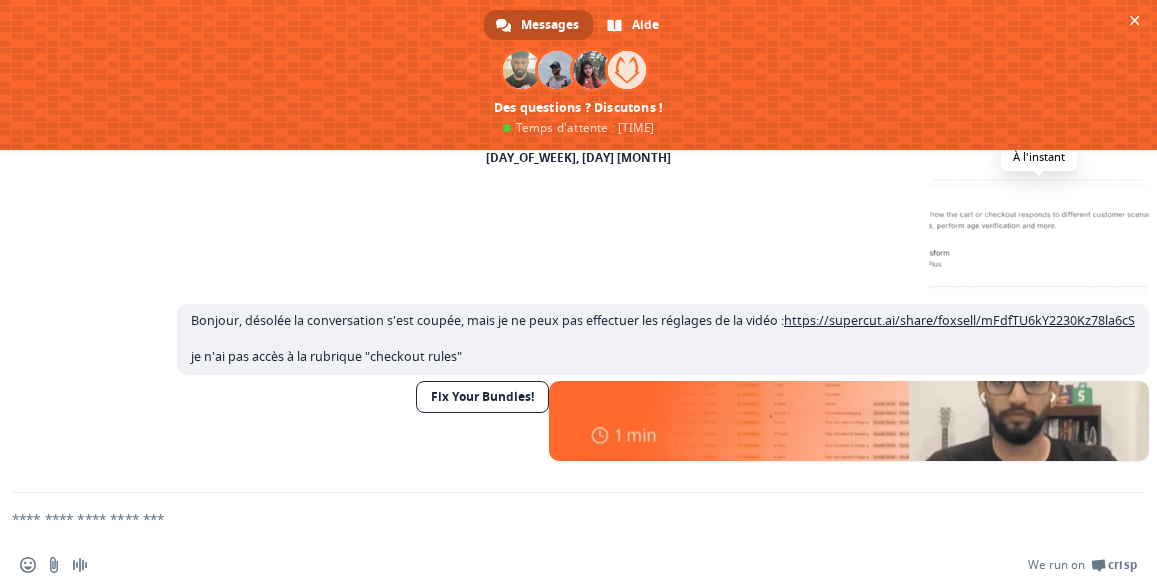click at bounding box center (1039, 238) 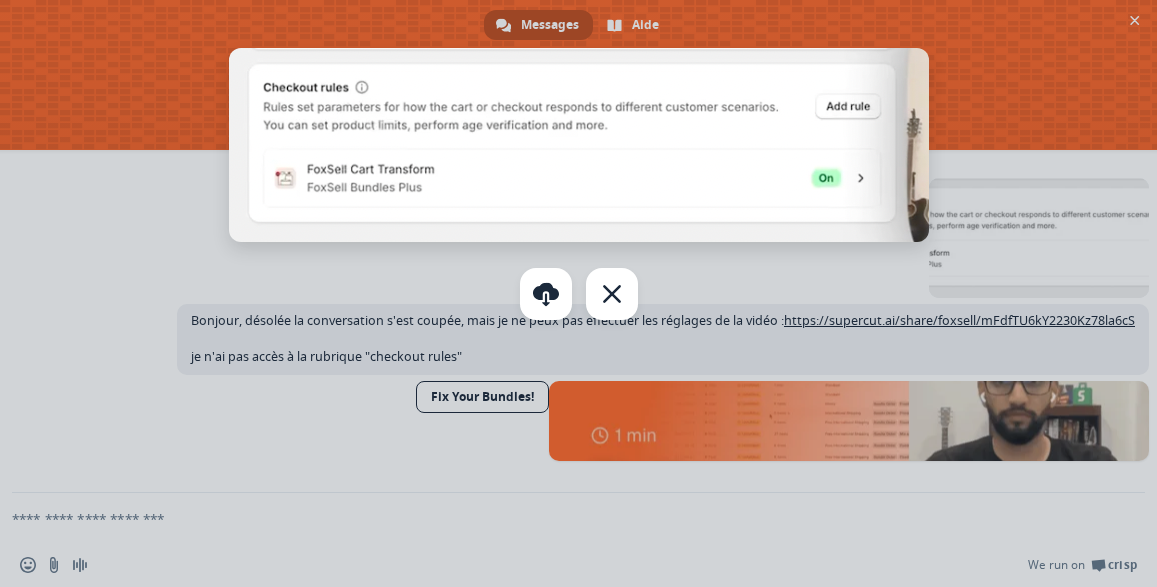 click at bounding box center [578, 293] 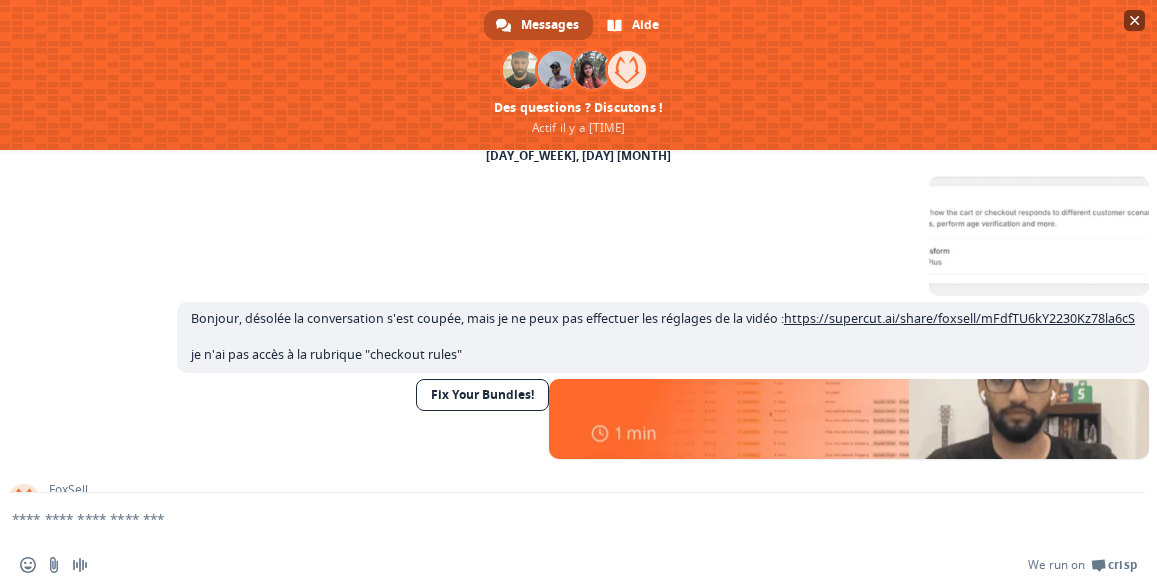 scroll, scrollTop: 226, scrollLeft: 0, axis: vertical 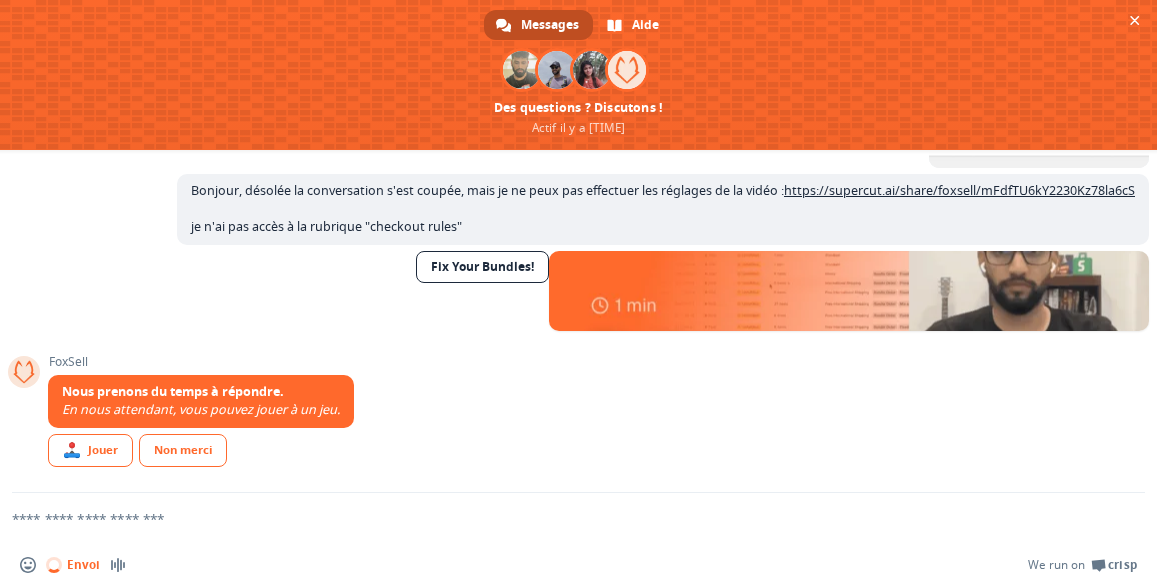 type on "*" 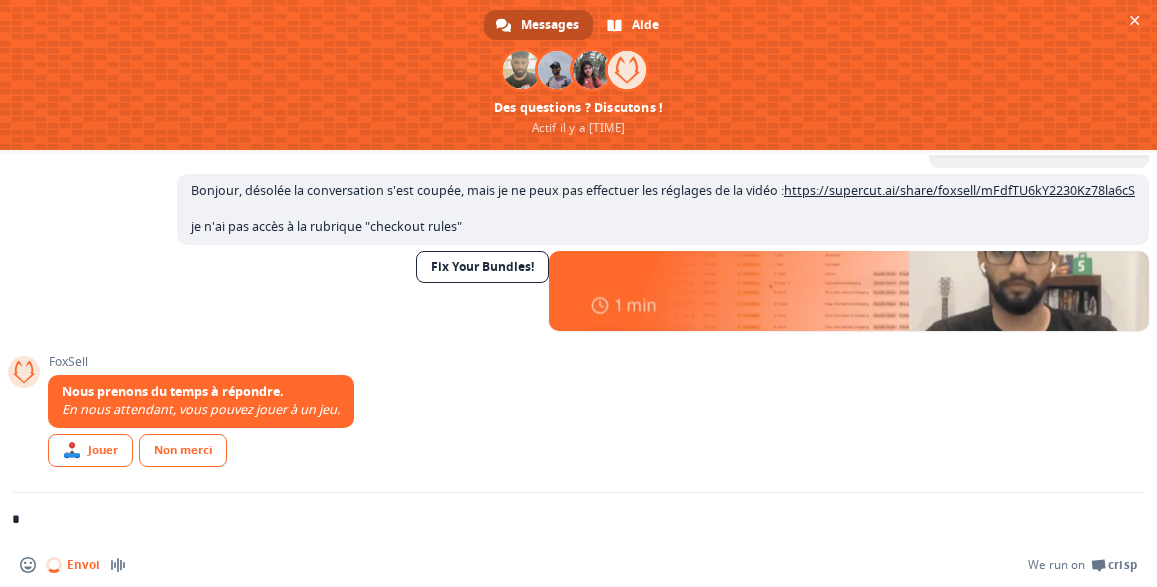 type 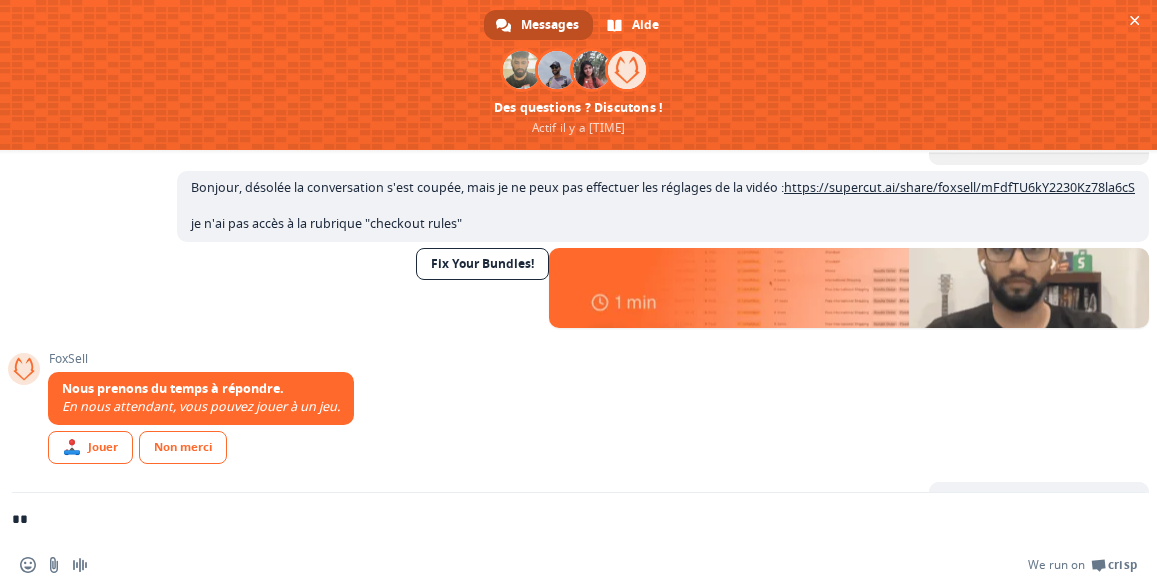 scroll, scrollTop: 360, scrollLeft: 0, axis: vertical 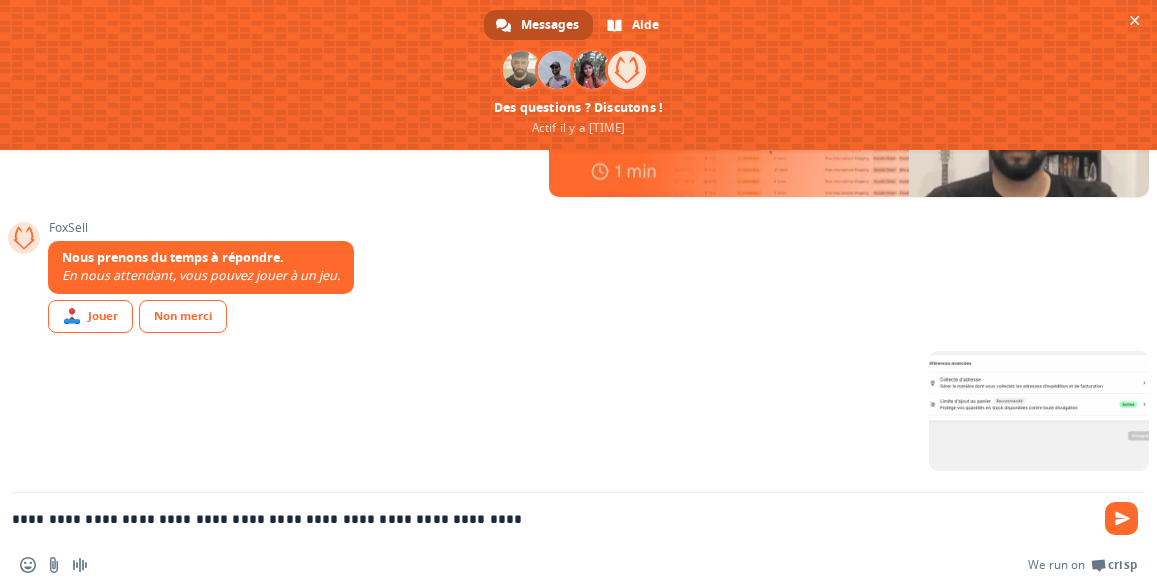 type on "**********" 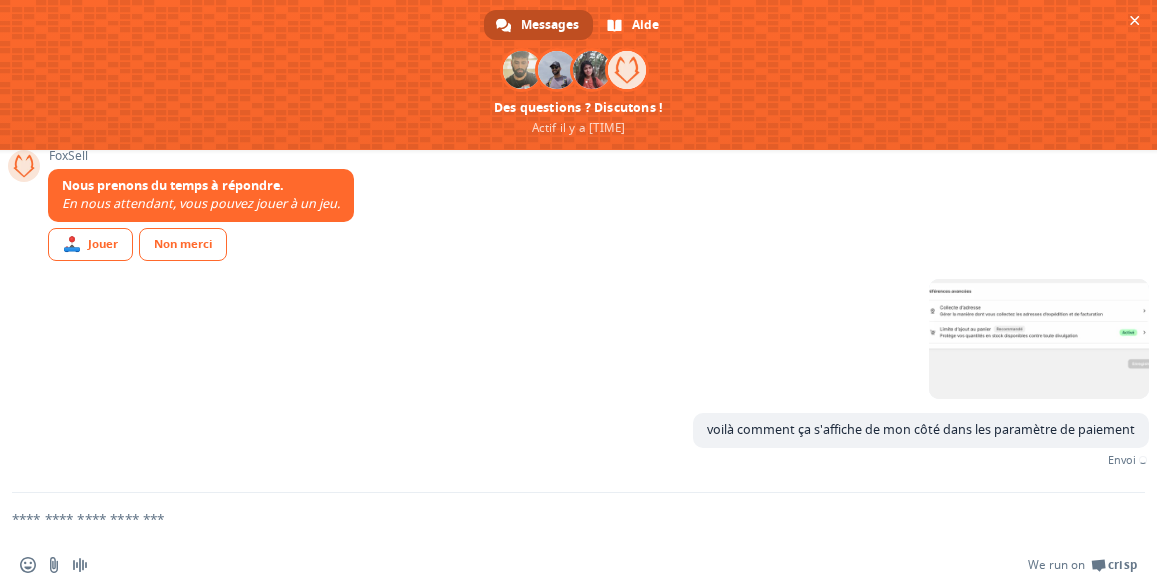 scroll, scrollTop: 401, scrollLeft: 0, axis: vertical 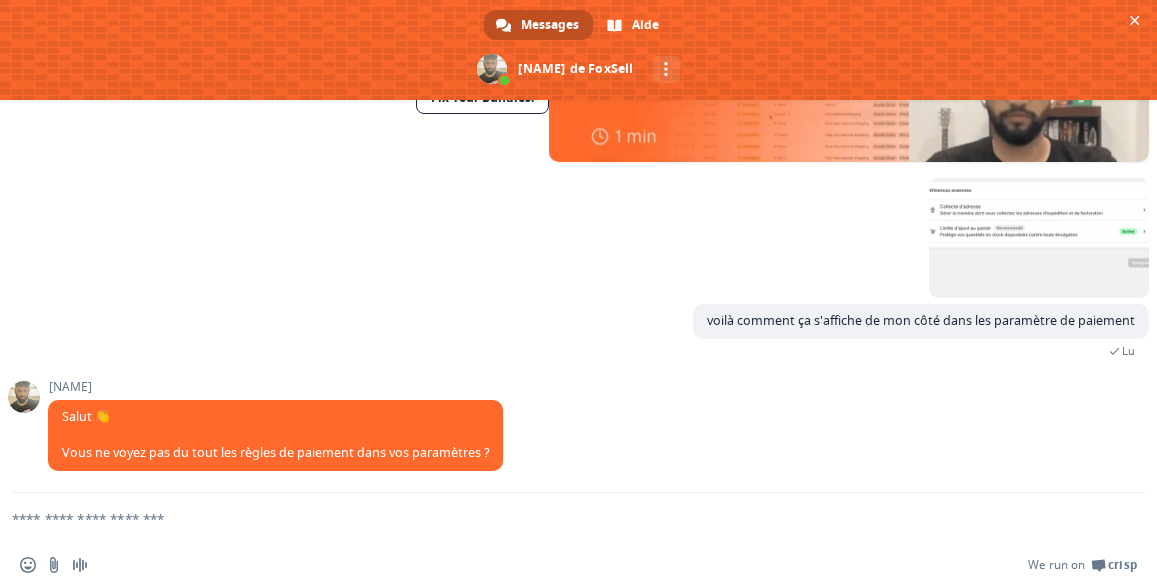 click at bounding box center (554, 518) 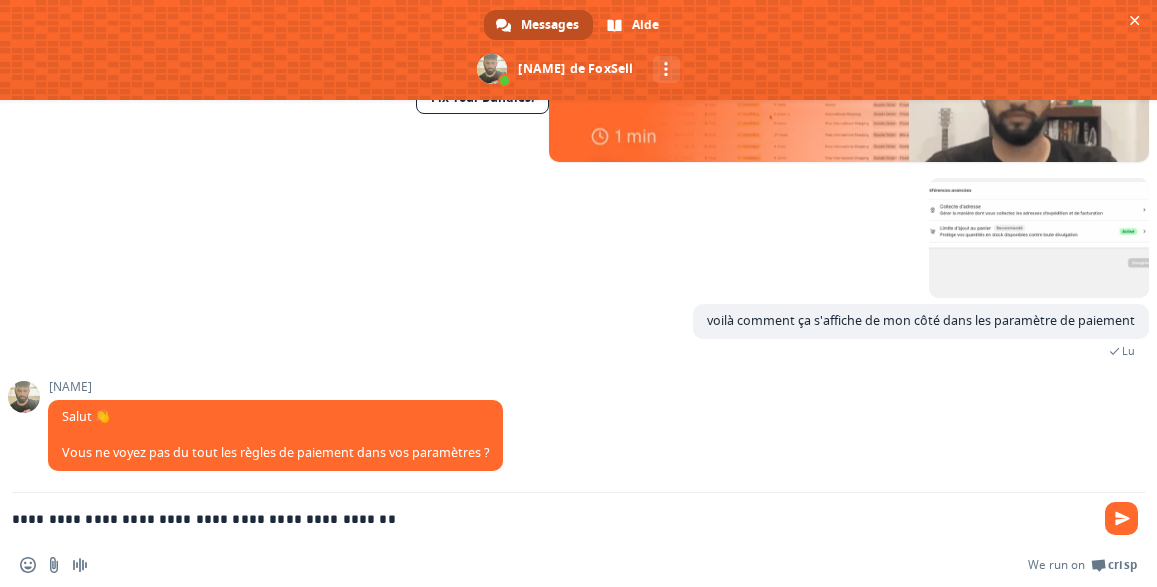 click on "**********" at bounding box center (554, 518) 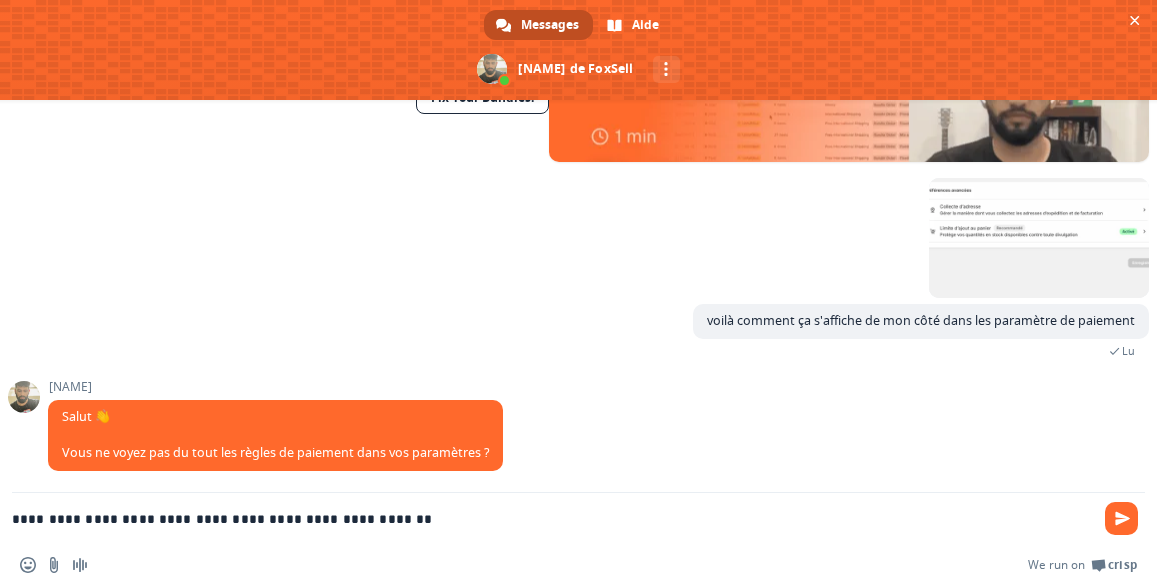 drag, startPoint x: 193, startPoint y: 518, endPoint x: 108, endPoint y: 515, distance: 85.052925 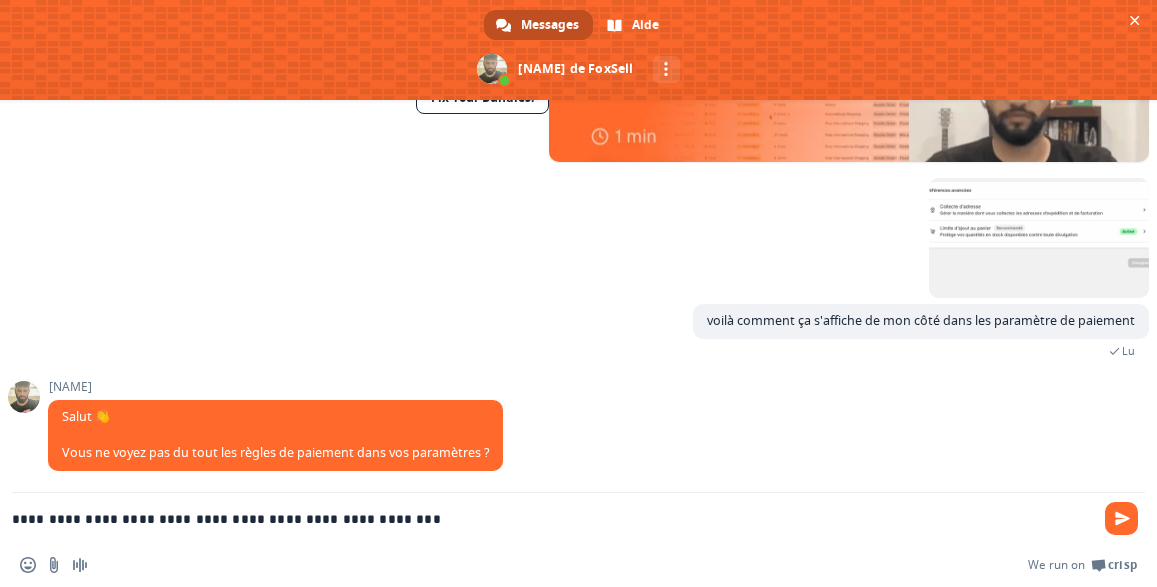 click on "**********" at bounding box center (554, 518) 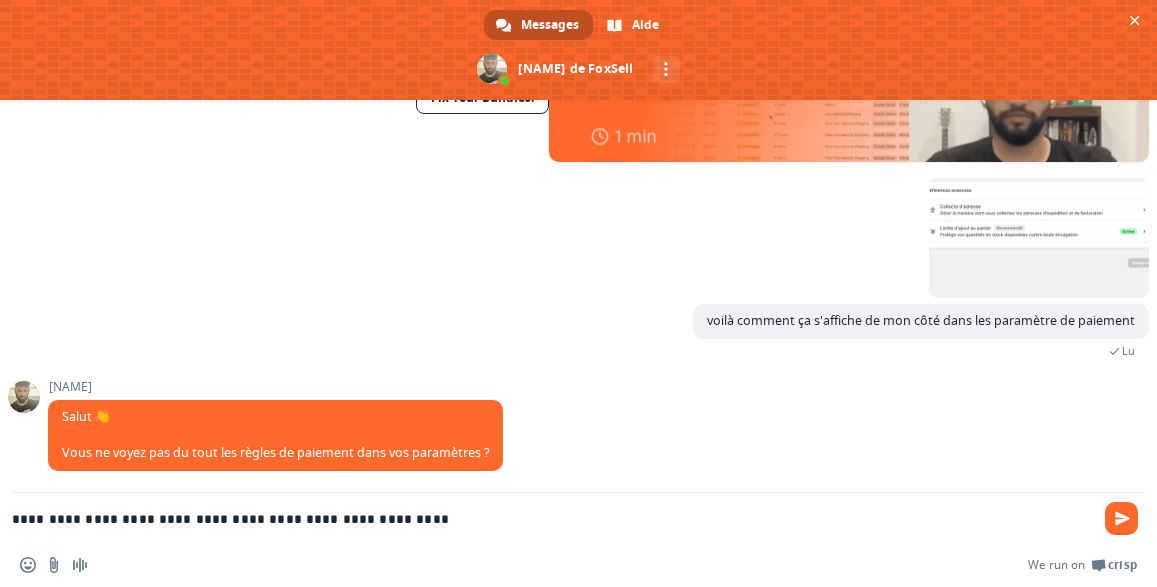 click on "**********" at bounding box center [554, 518] 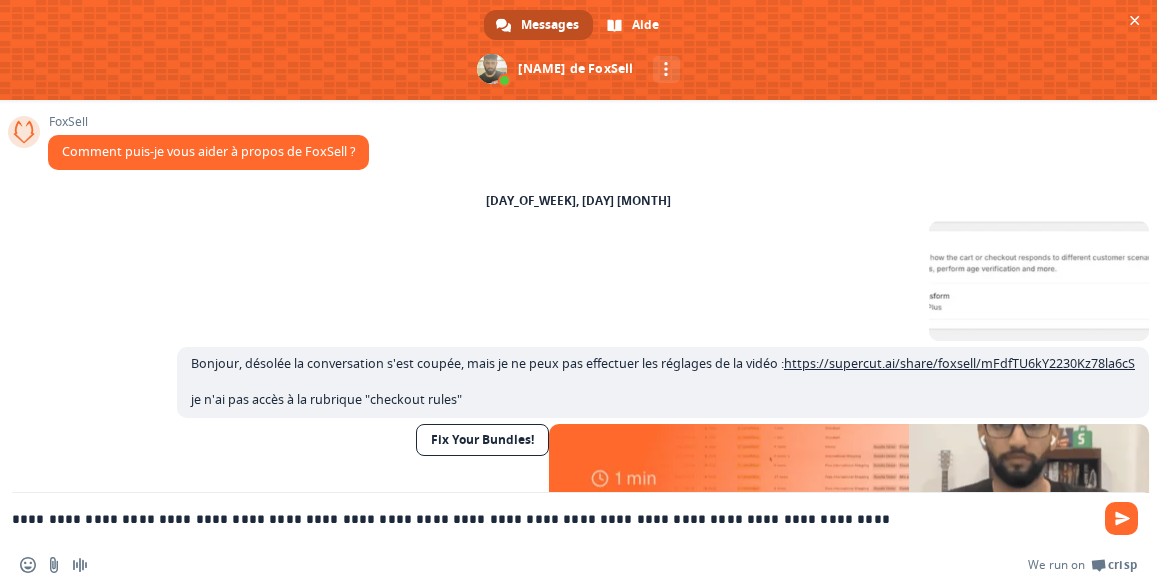 scroll, scrollTop: 6, scrollLeft: 0, axis: vertical 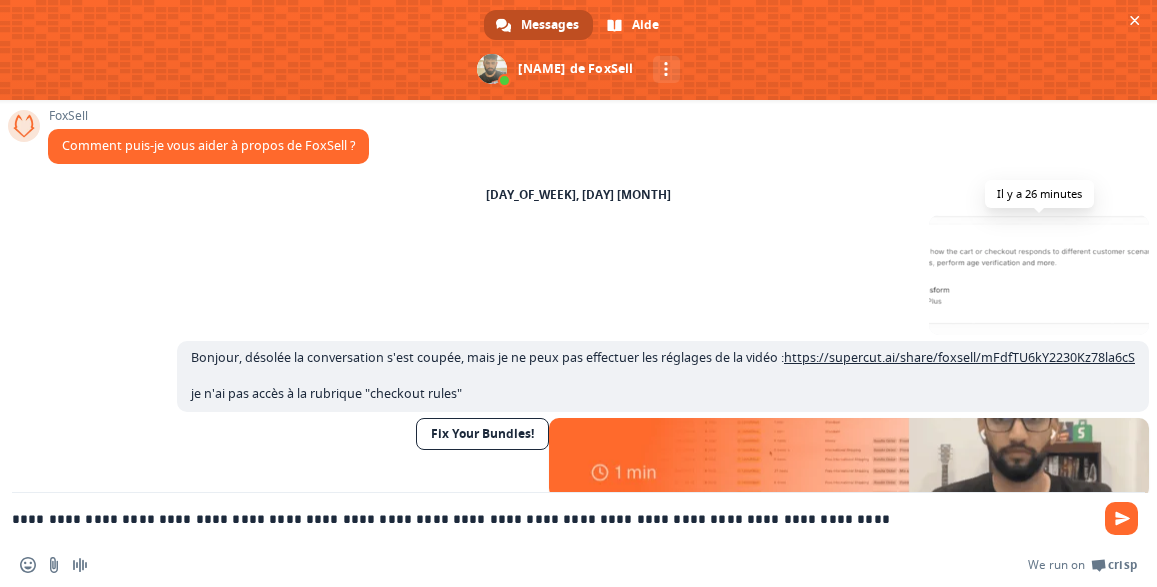 click at bounding box center (1039, 275) 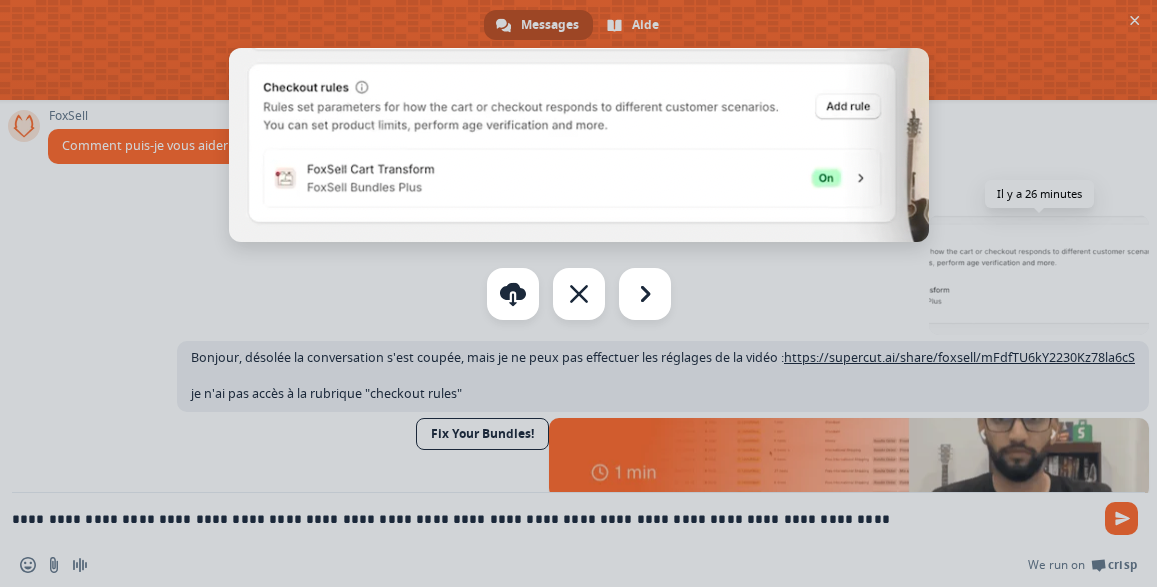 click at bounding box center (578, 293) 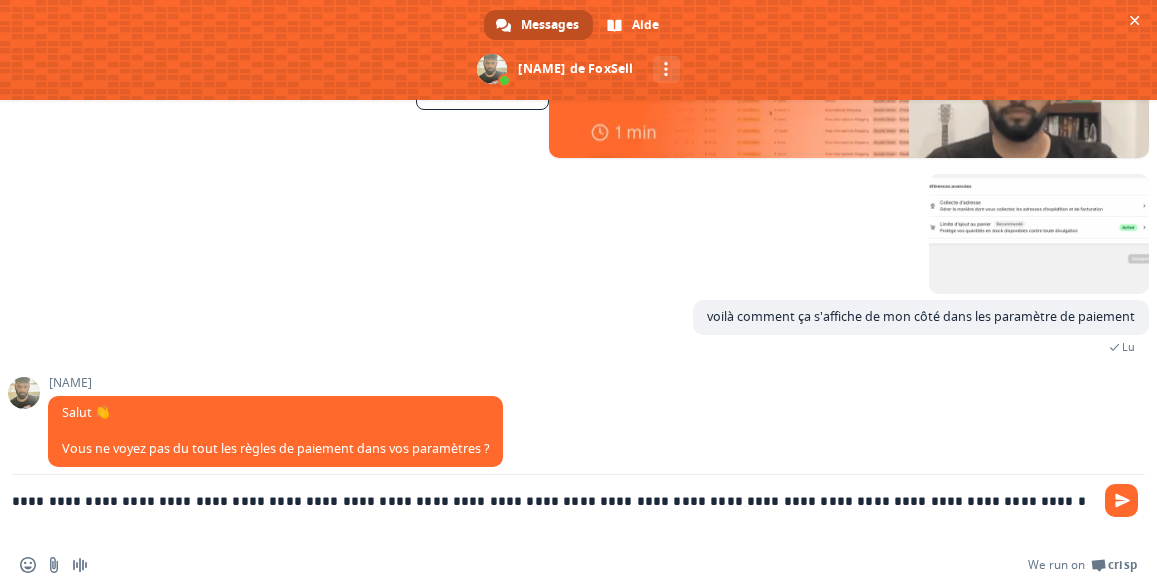 scroll, scrollTop: 0, scrollLeft: 0, axis: both 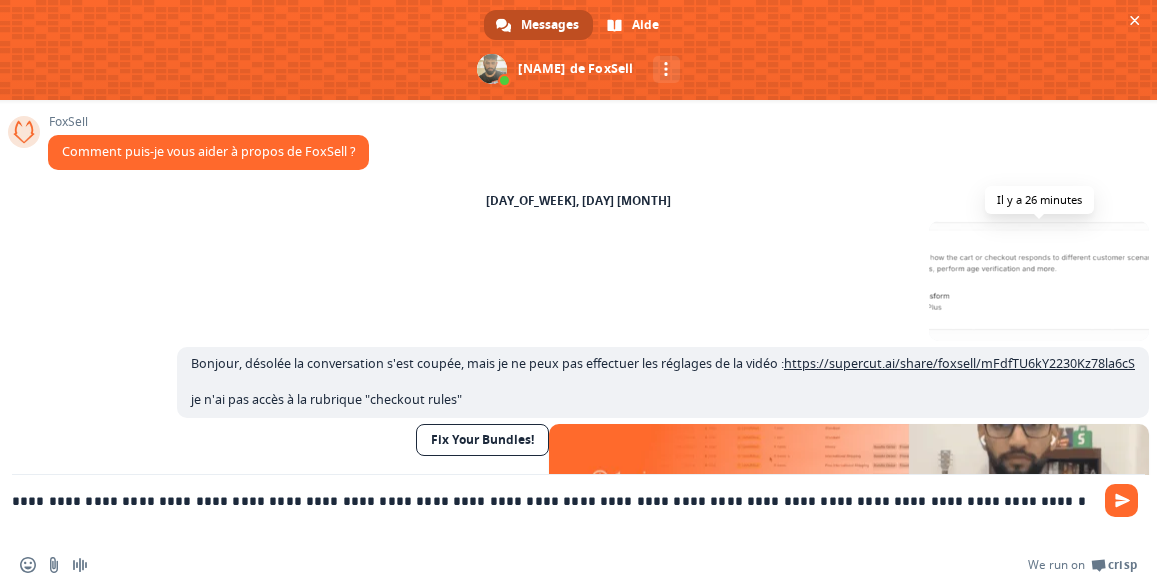click at bounding box center [1039, 281] 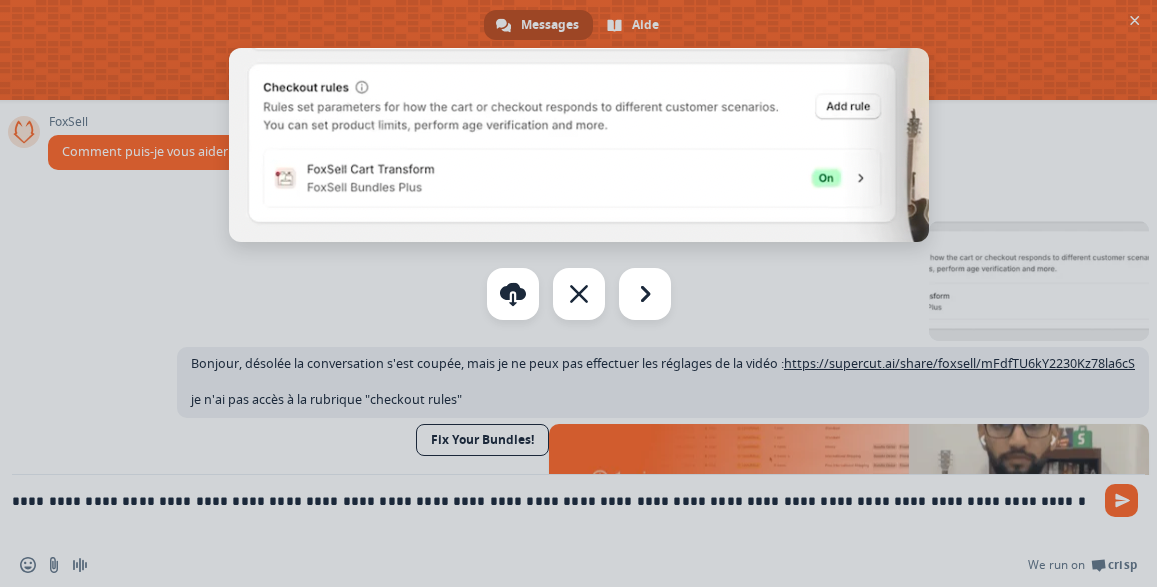 click at bounding box center (578, 293) 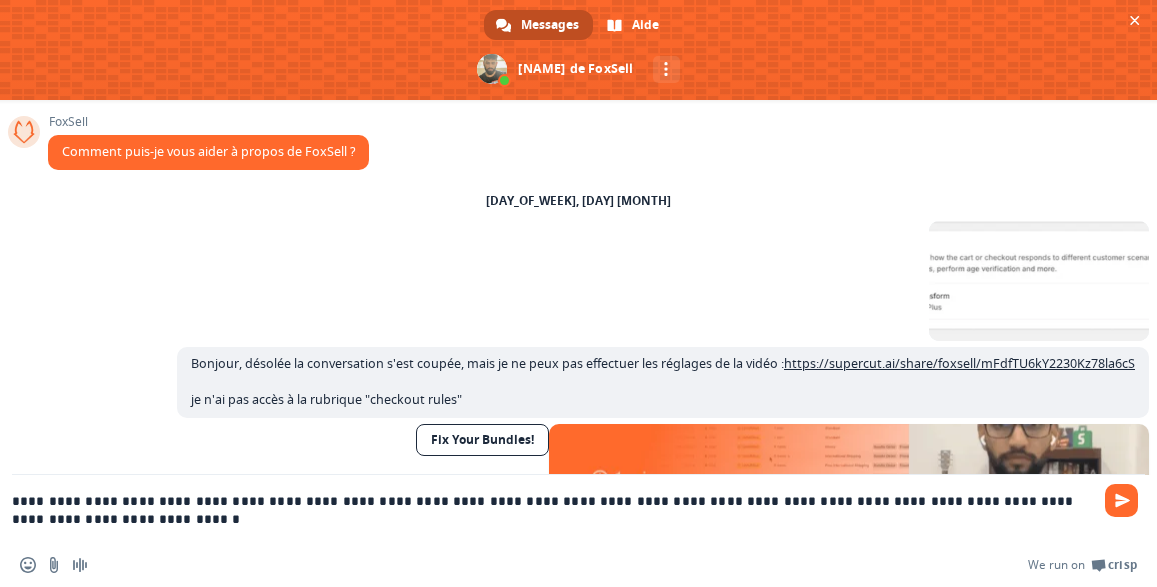 type on "**********" 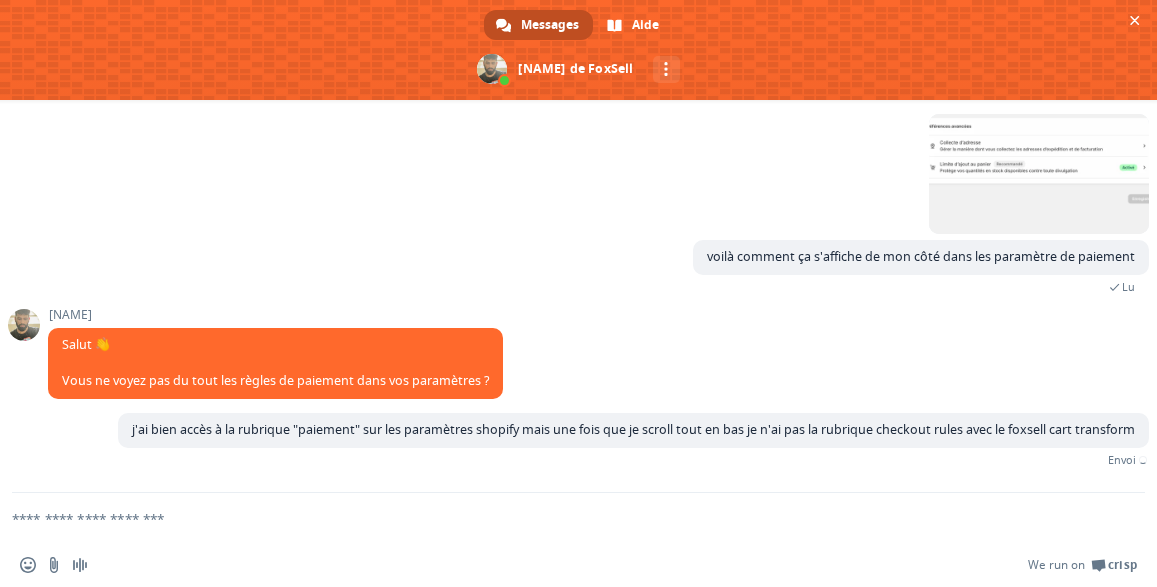 scroll, scrollTop: 387, scrollLeft: 0, axis: vertical 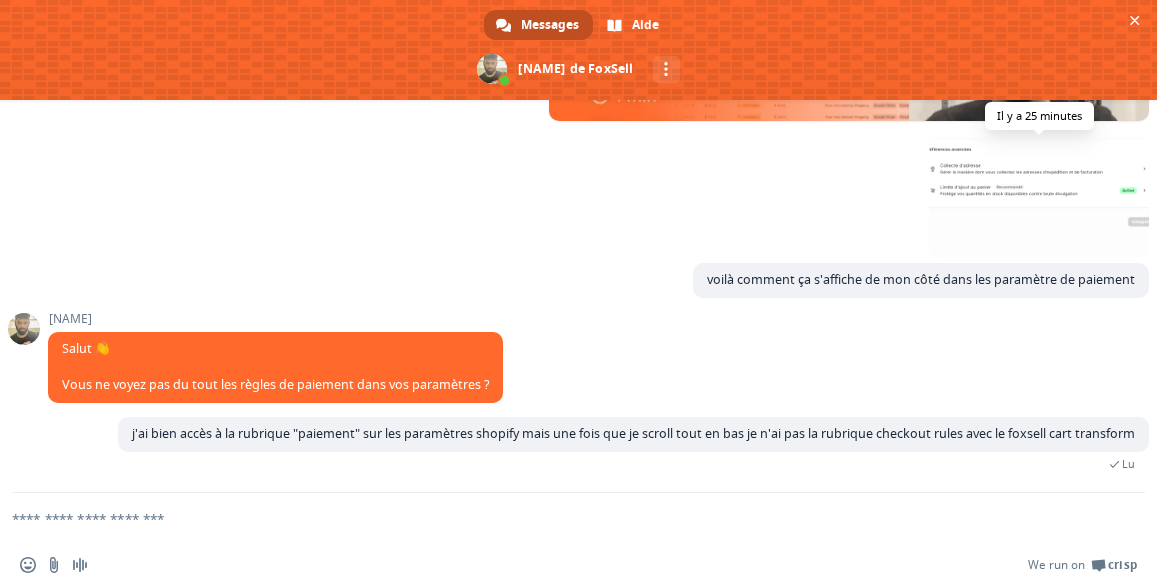 click at bounding box center (1039, 197) 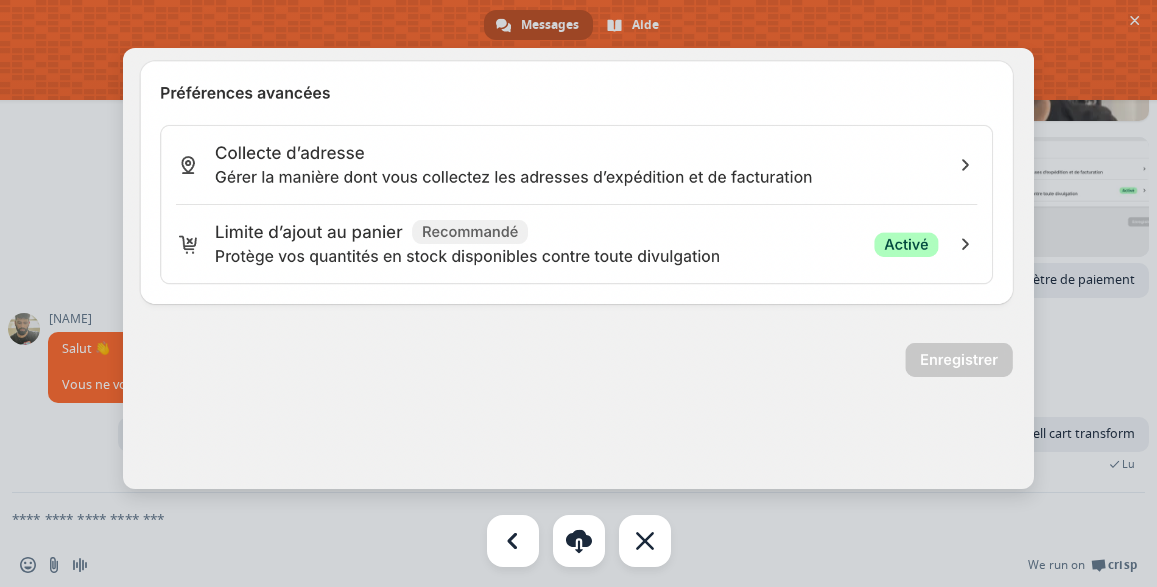 click at bounding box center [578, 293] 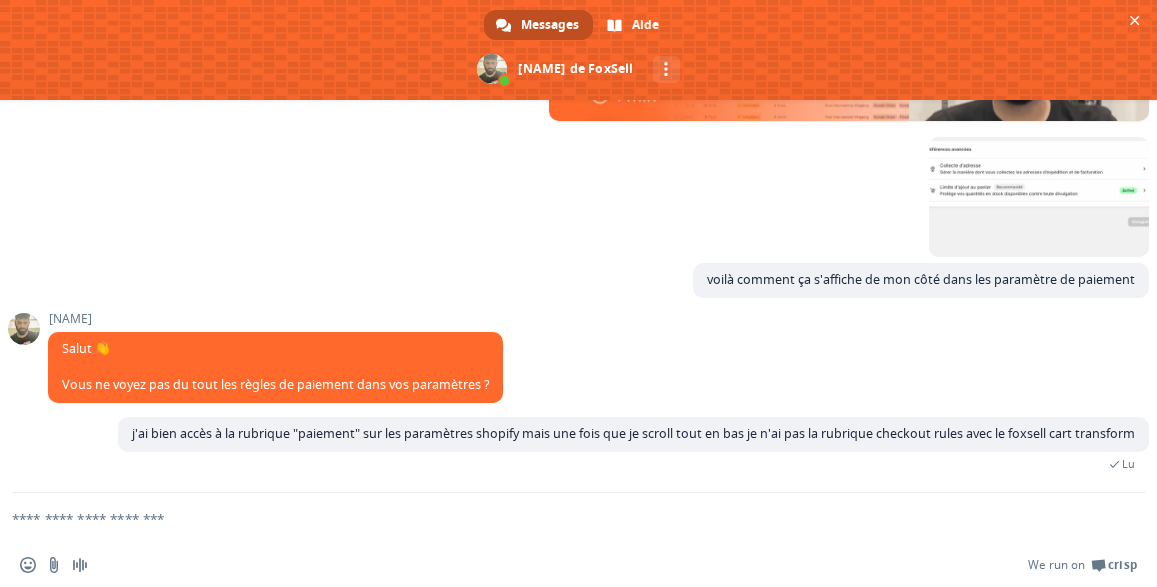 scroll, scrollTop: 427, scrollLeft: 0, axis: vertical 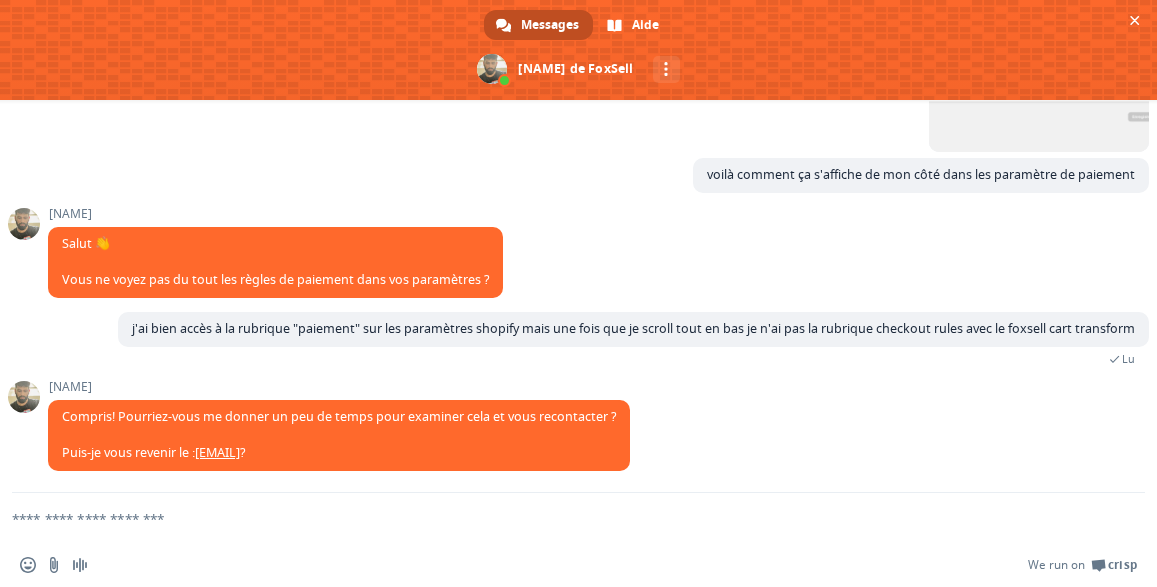 click at bounding box center [554, 518] 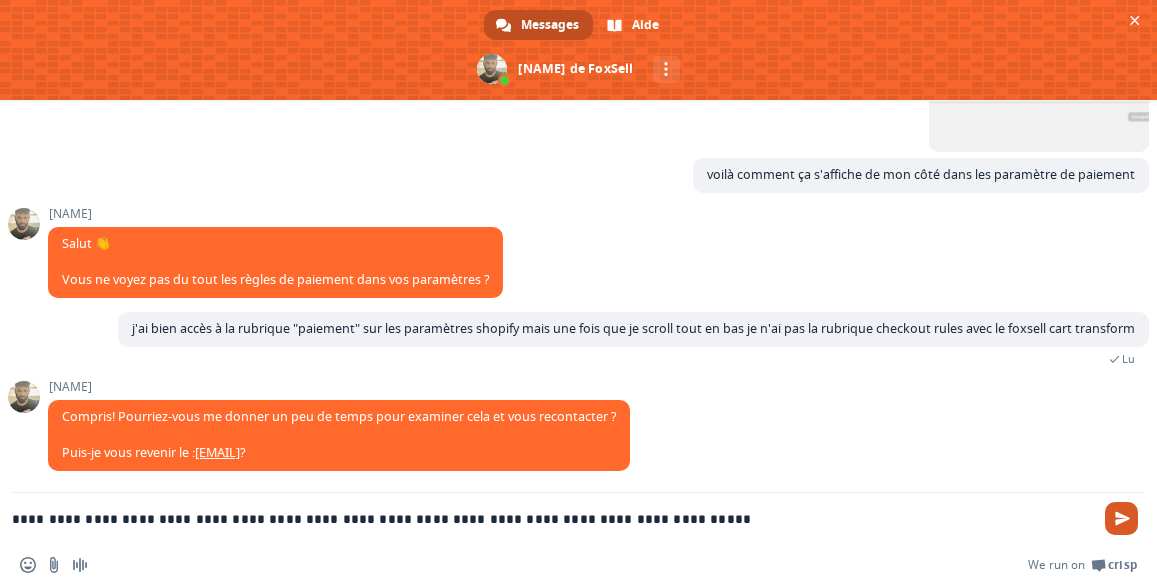 type on "**********" 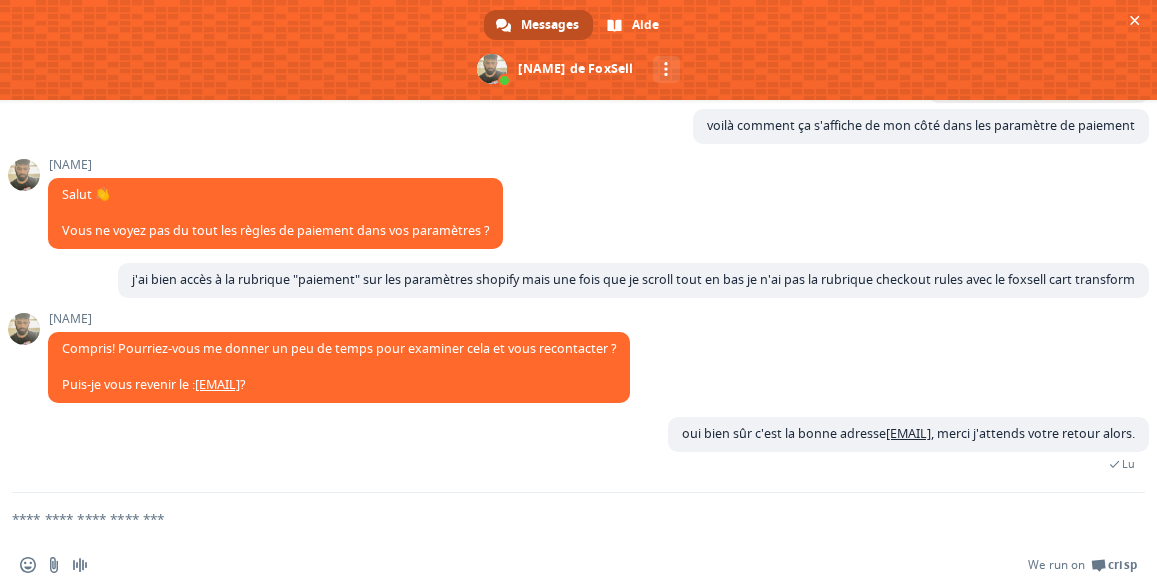 scroll, scrollTop: 583, scrollLeft: 0, axis: vertical 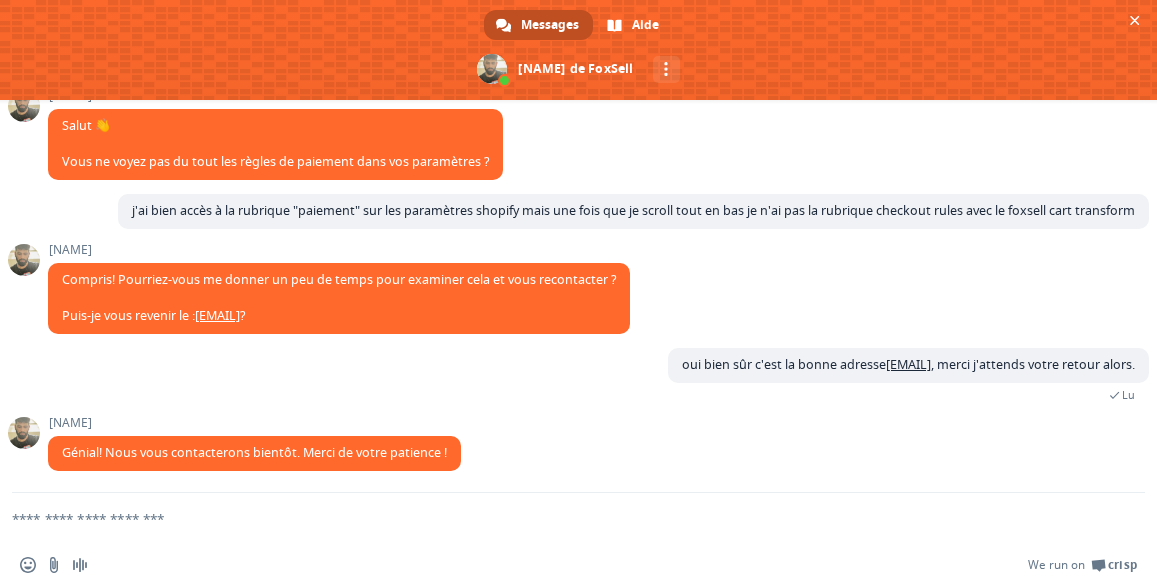 click at bounding box center (554, 518) 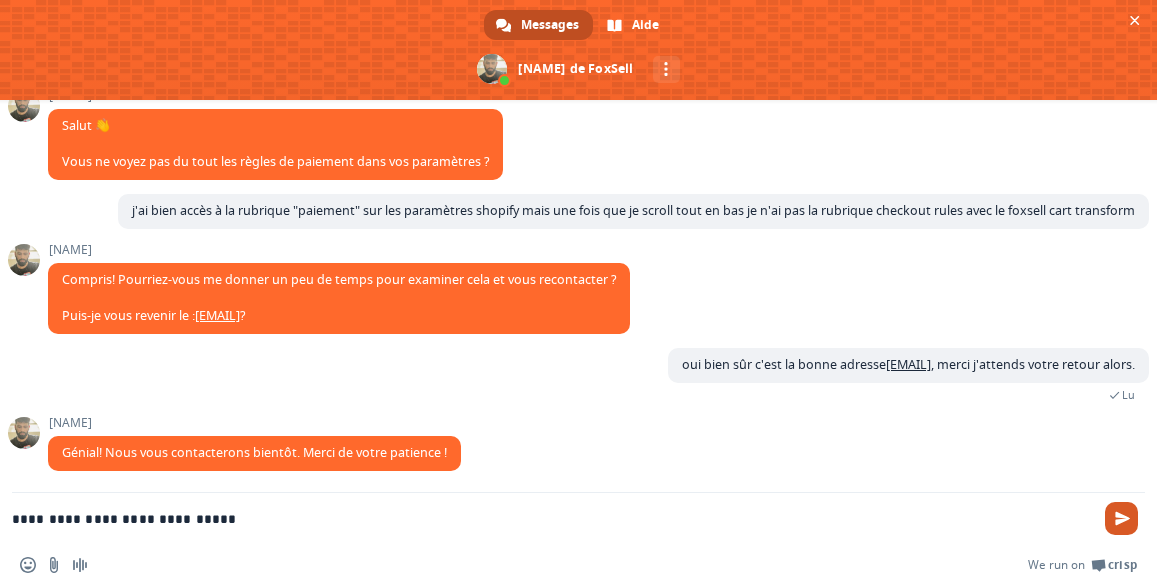 type on "**********" 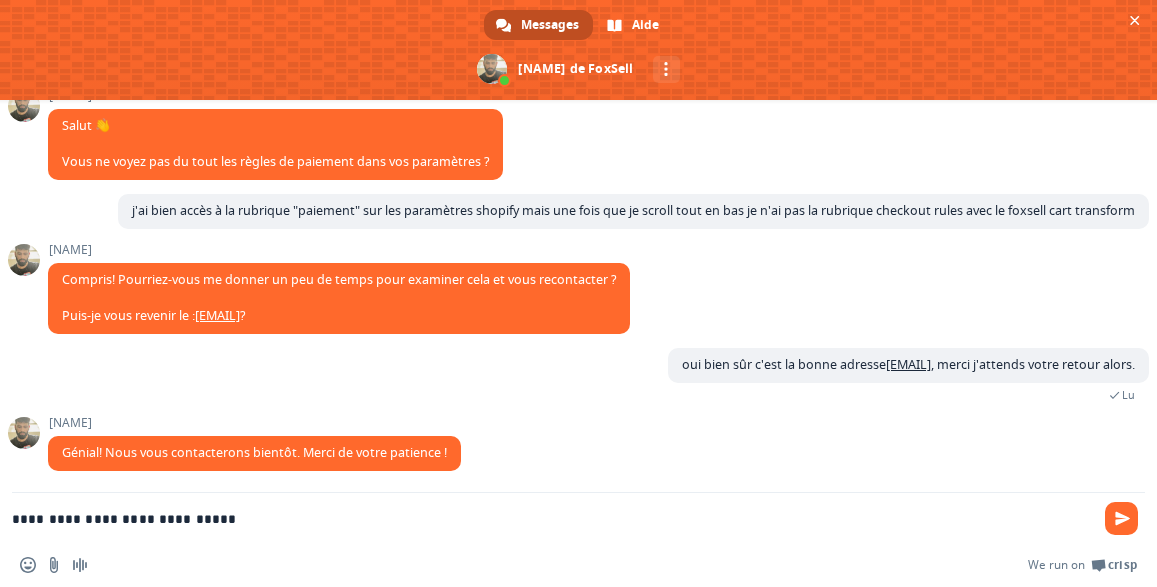 click at bounding box center (1122, 518) 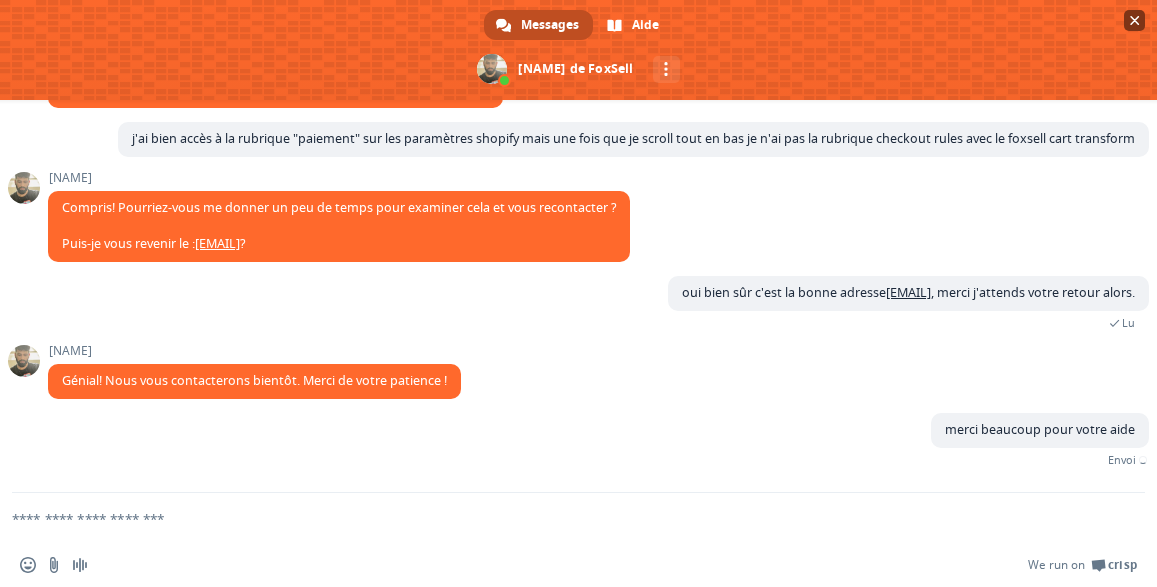 scroll, scrollTop: 662, scrollLeft: 0, axis: vertical 